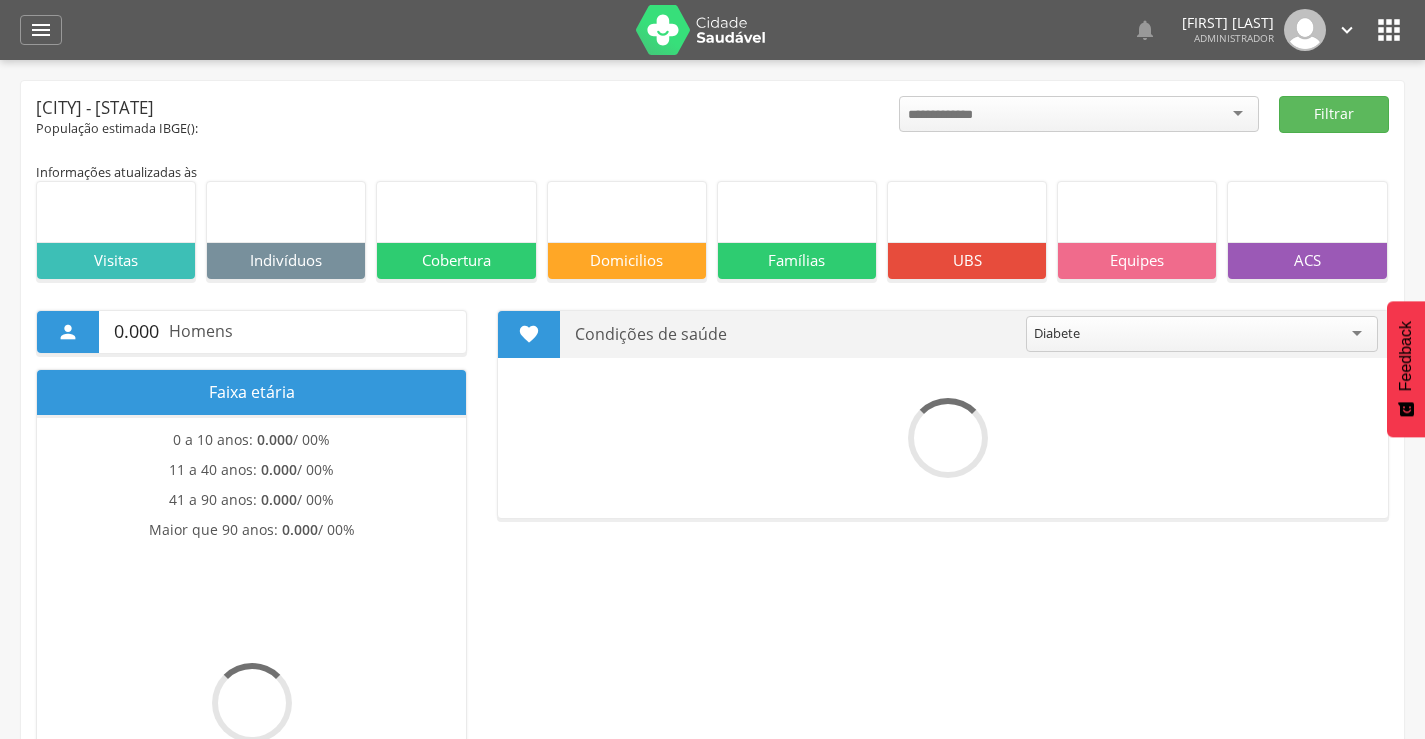 scroll, scrollTop: 0, scrollLeft: 0, axis: both 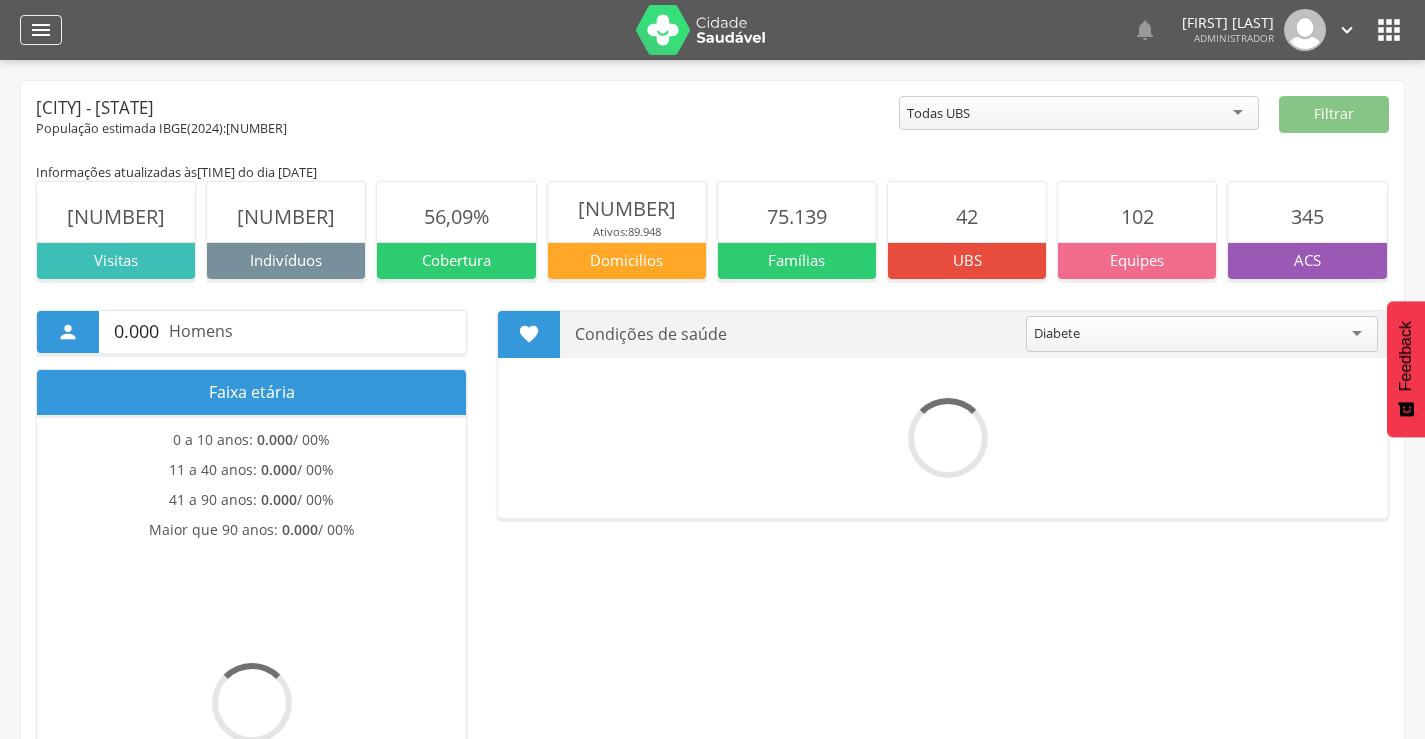 click on "" at bounding box center (41, 30) 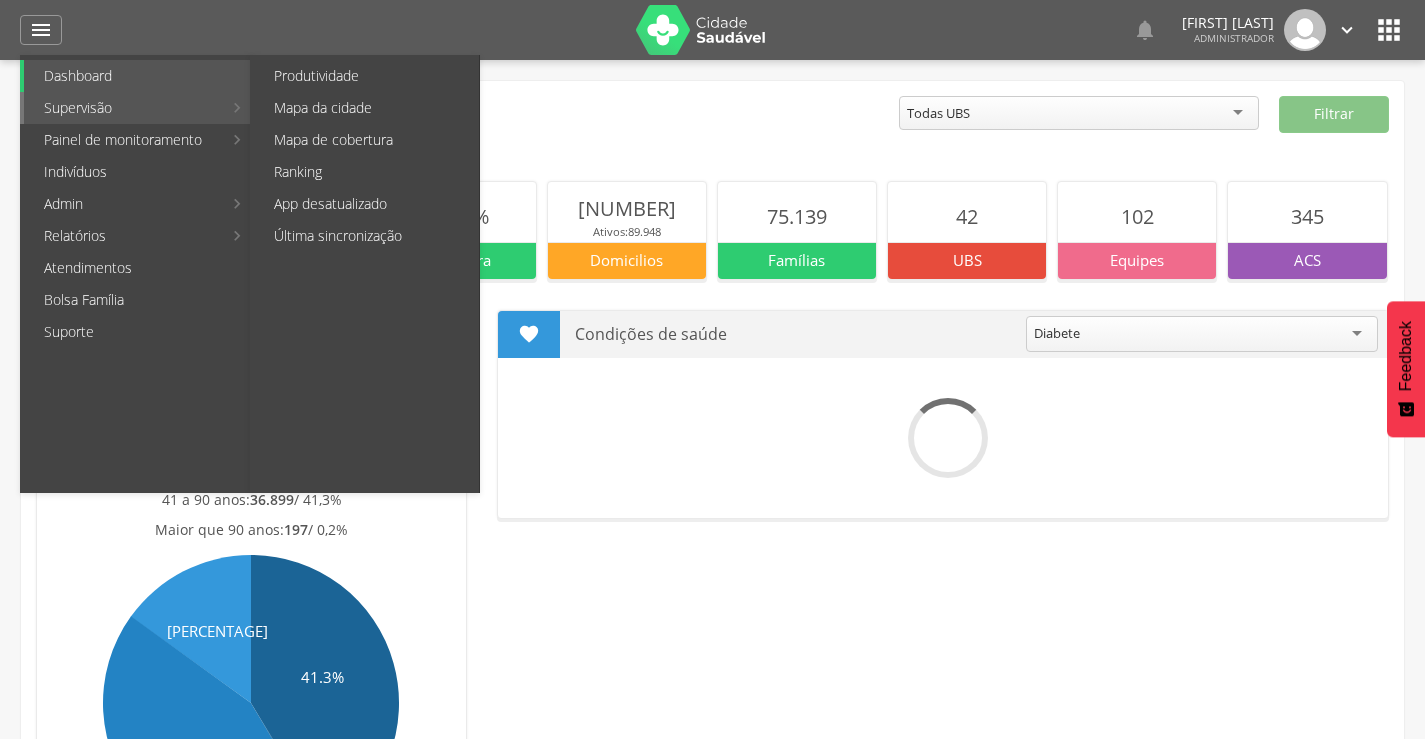 click on "Supervisão" at bounding box center (123, 108) 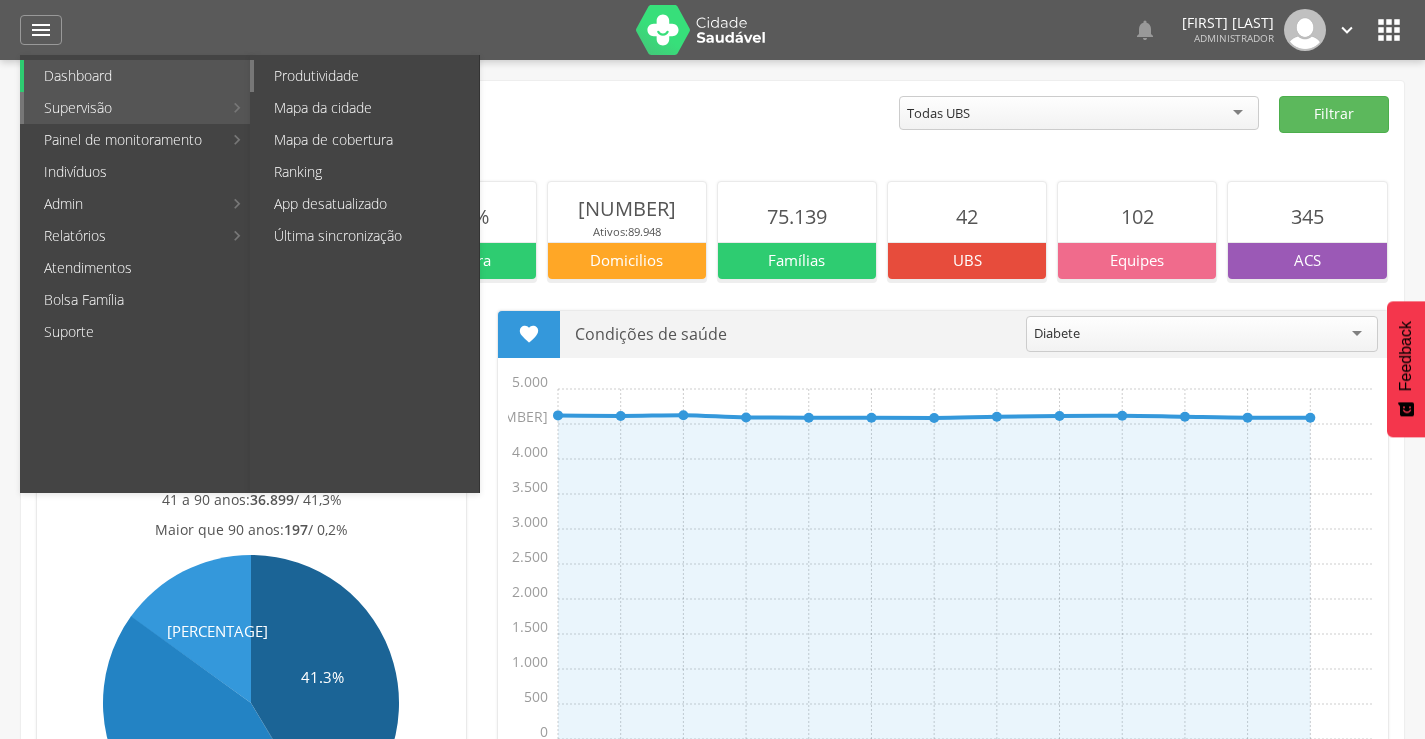 click on "Produtividade" at bounding box center [366, 76] 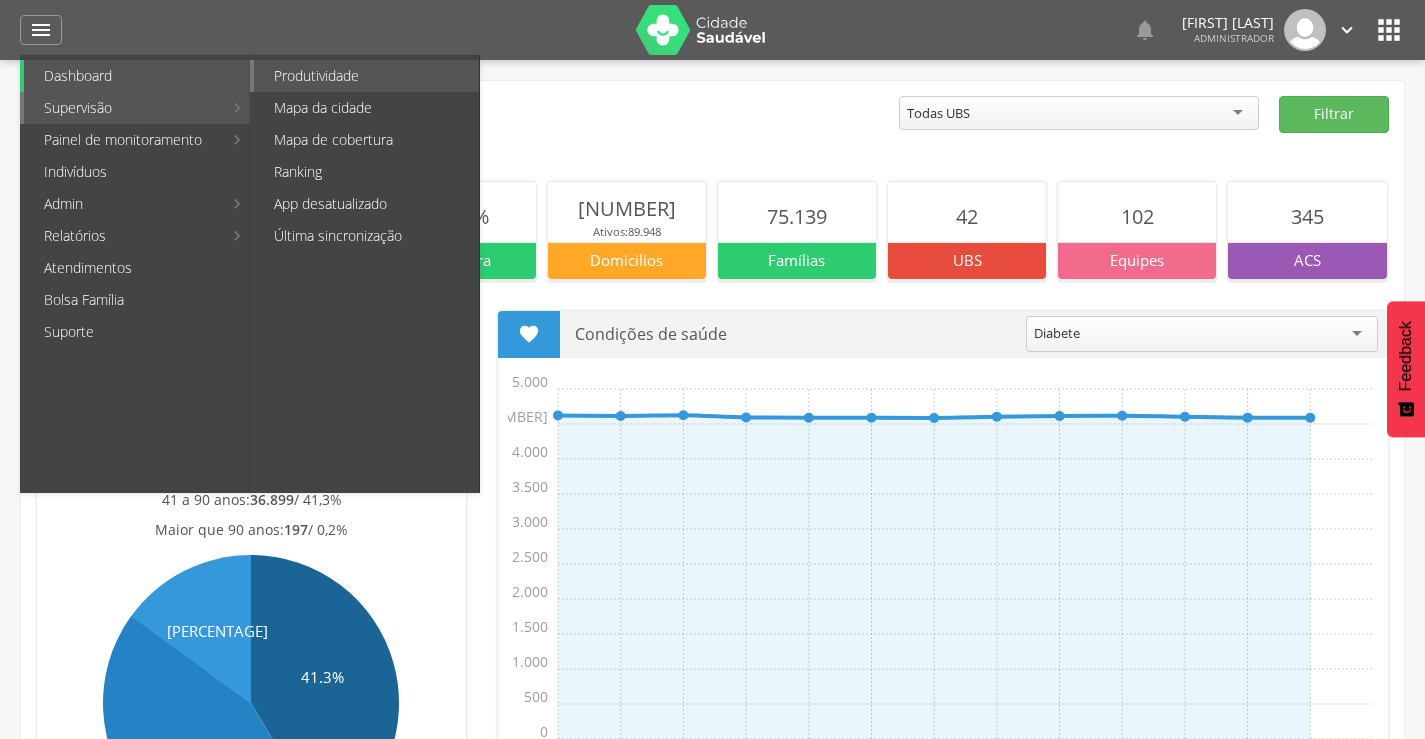type on "**********" 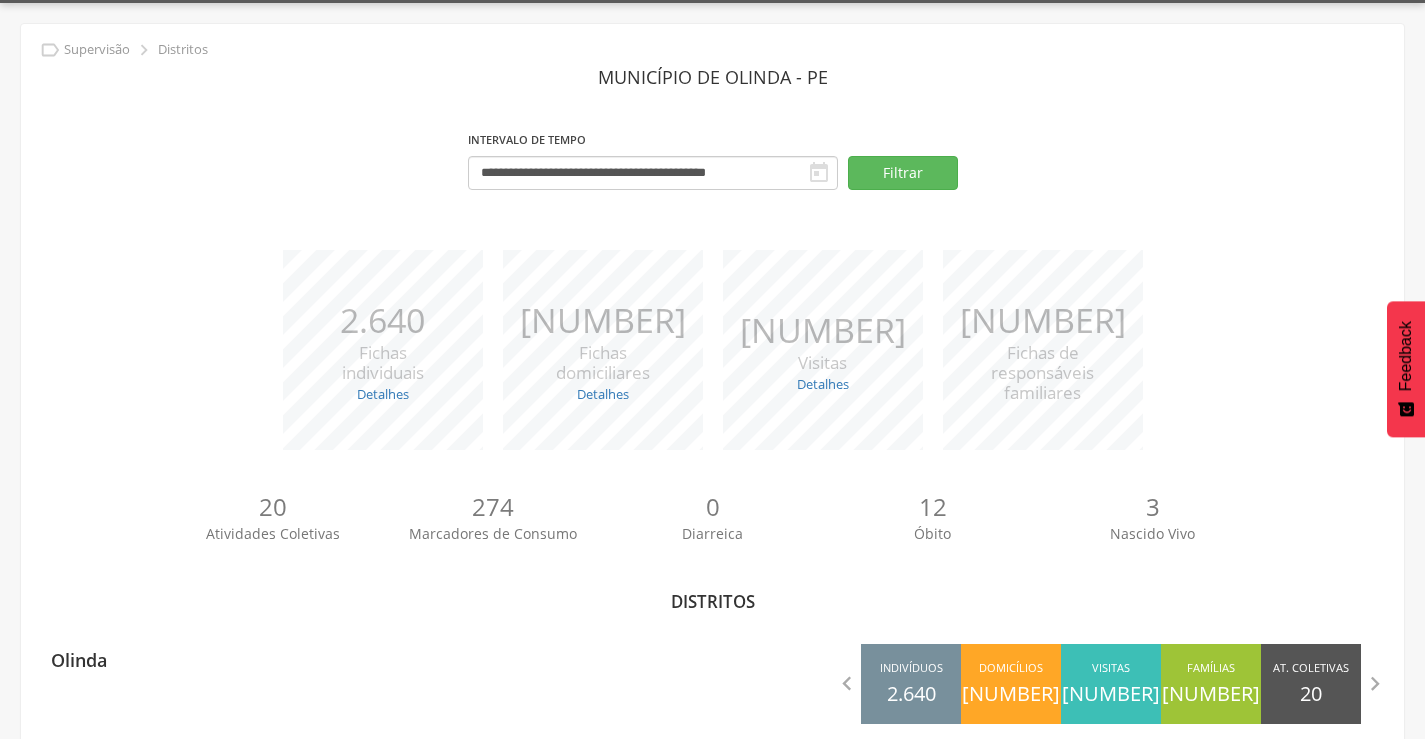 scroll, scrollTop: 88, scrollLeft: 0, axis: vertical 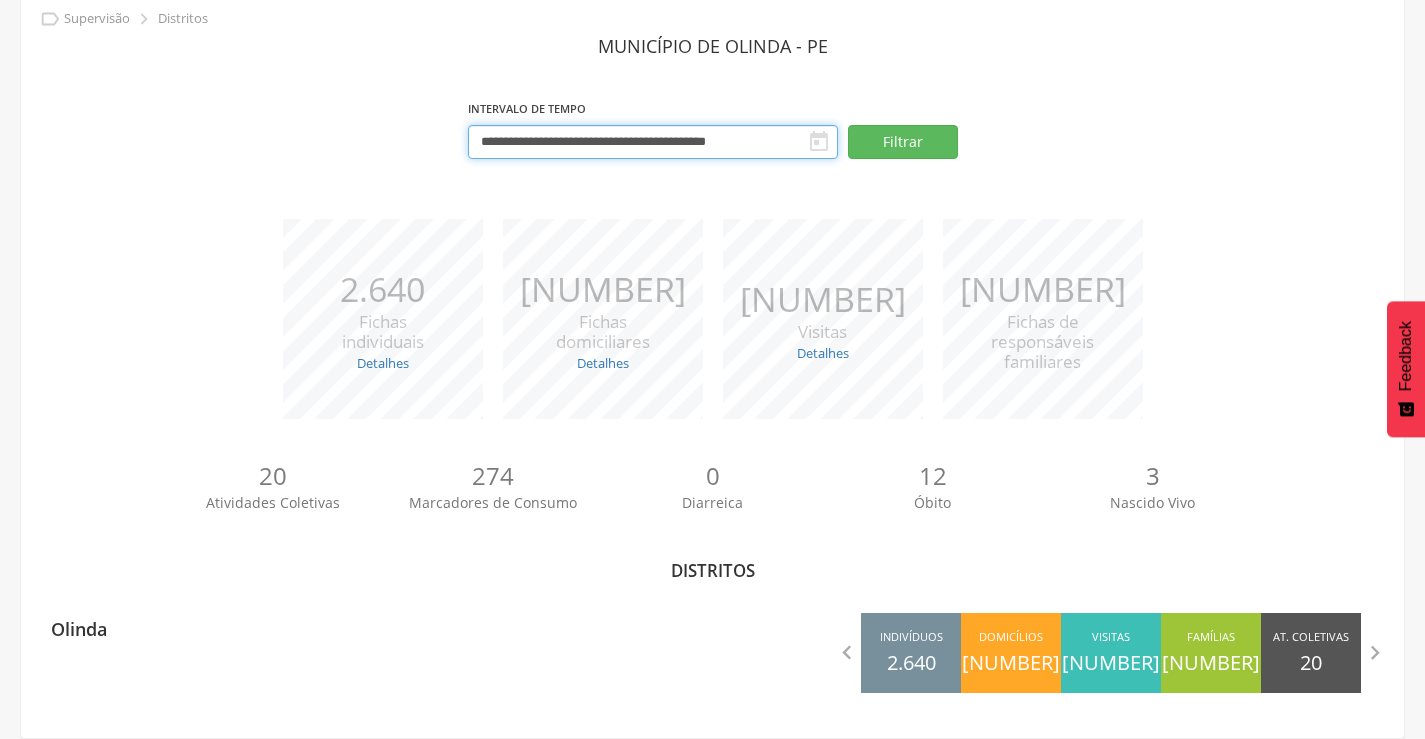 click on "**********" at bounding box center [653, 142] 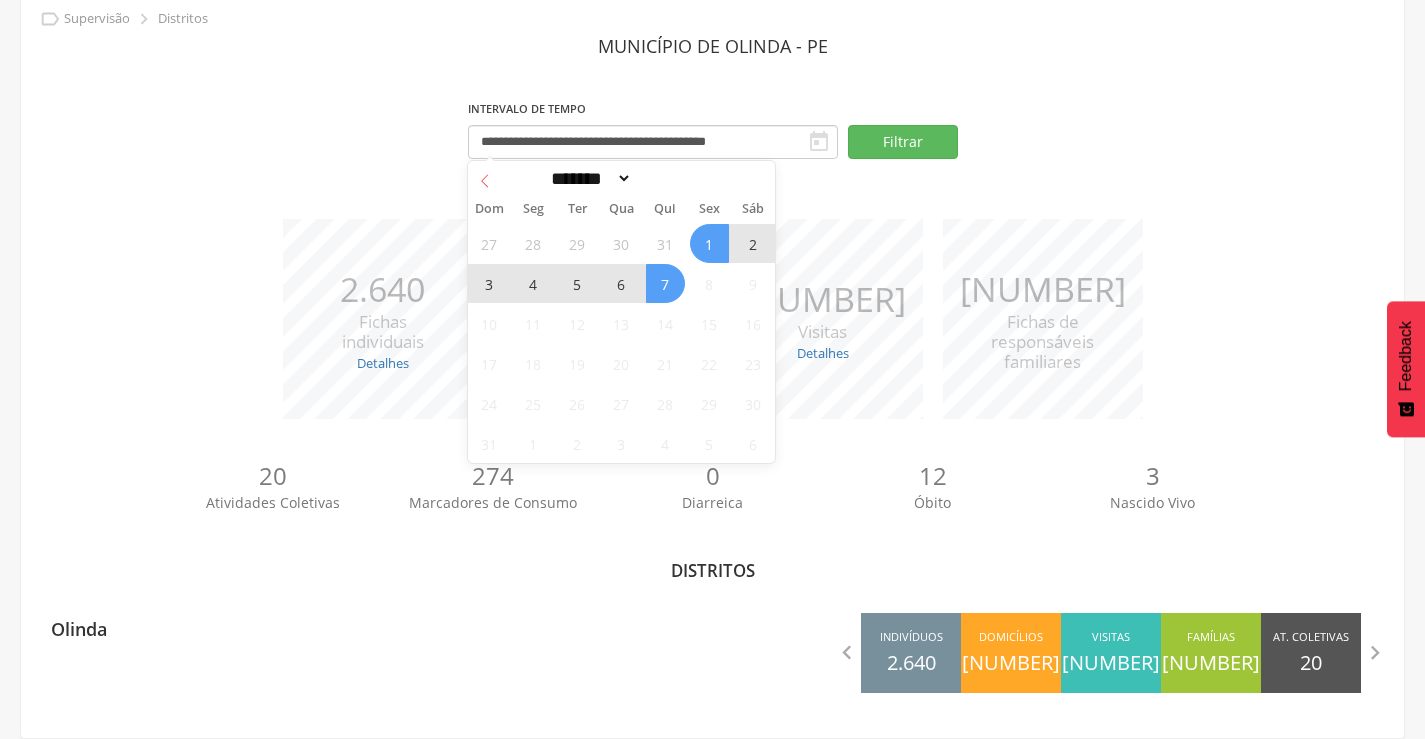 click 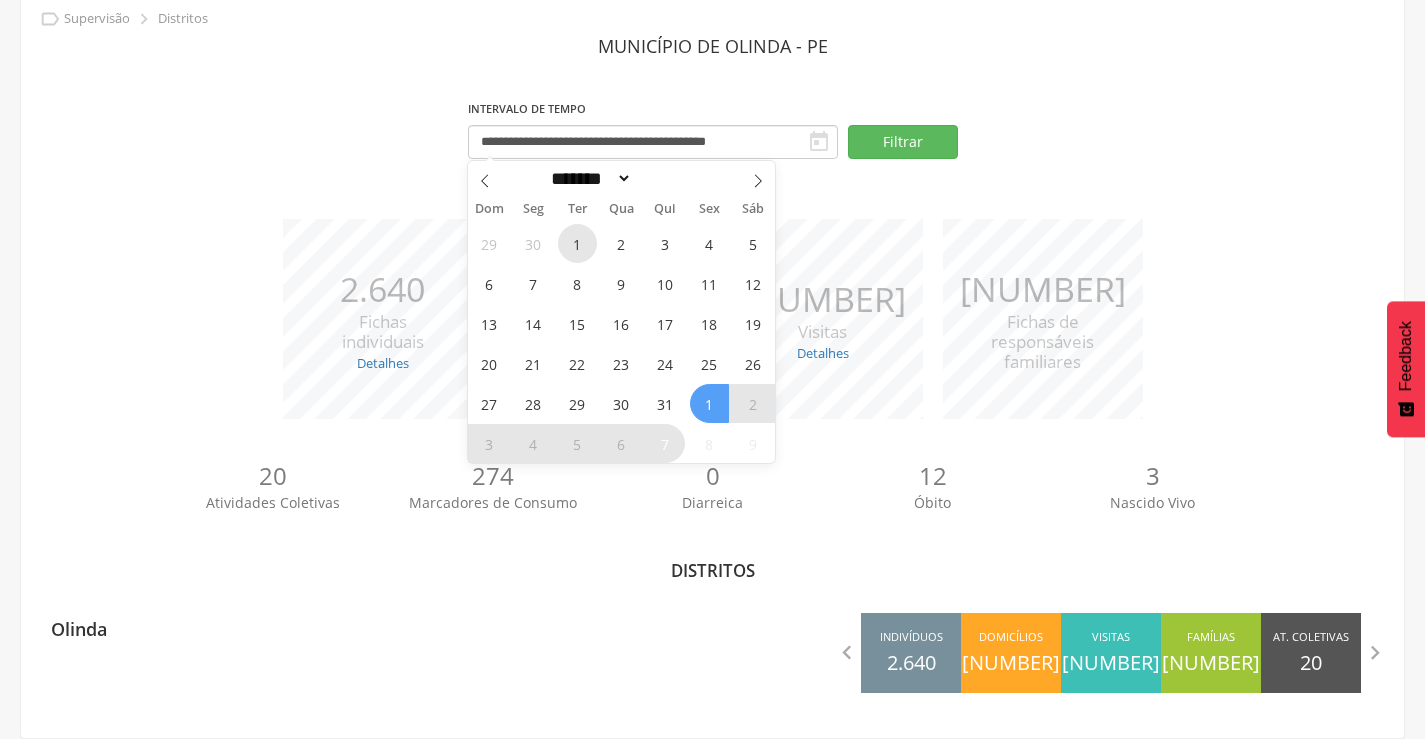 click on "1" at bounding box center [577, 243] 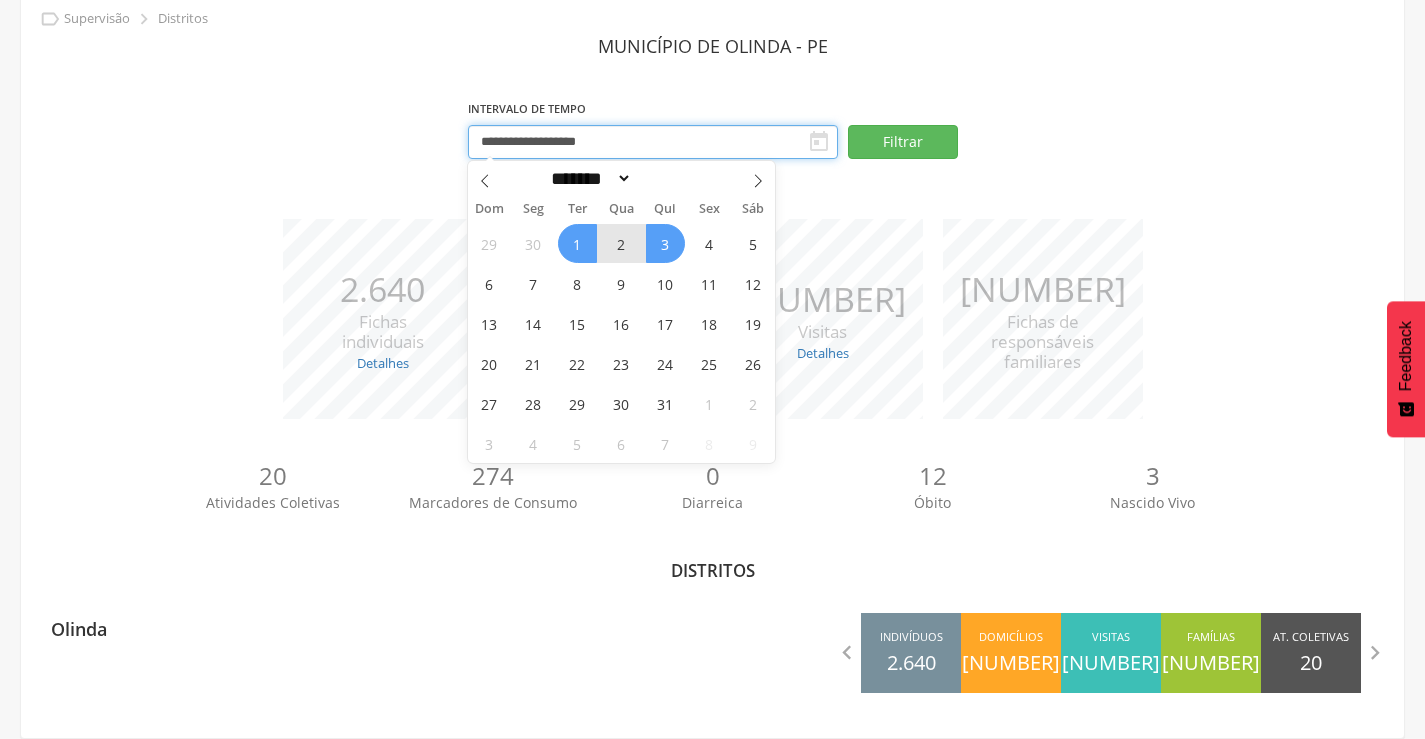 click on "**********" at bounding box center [653, 142] 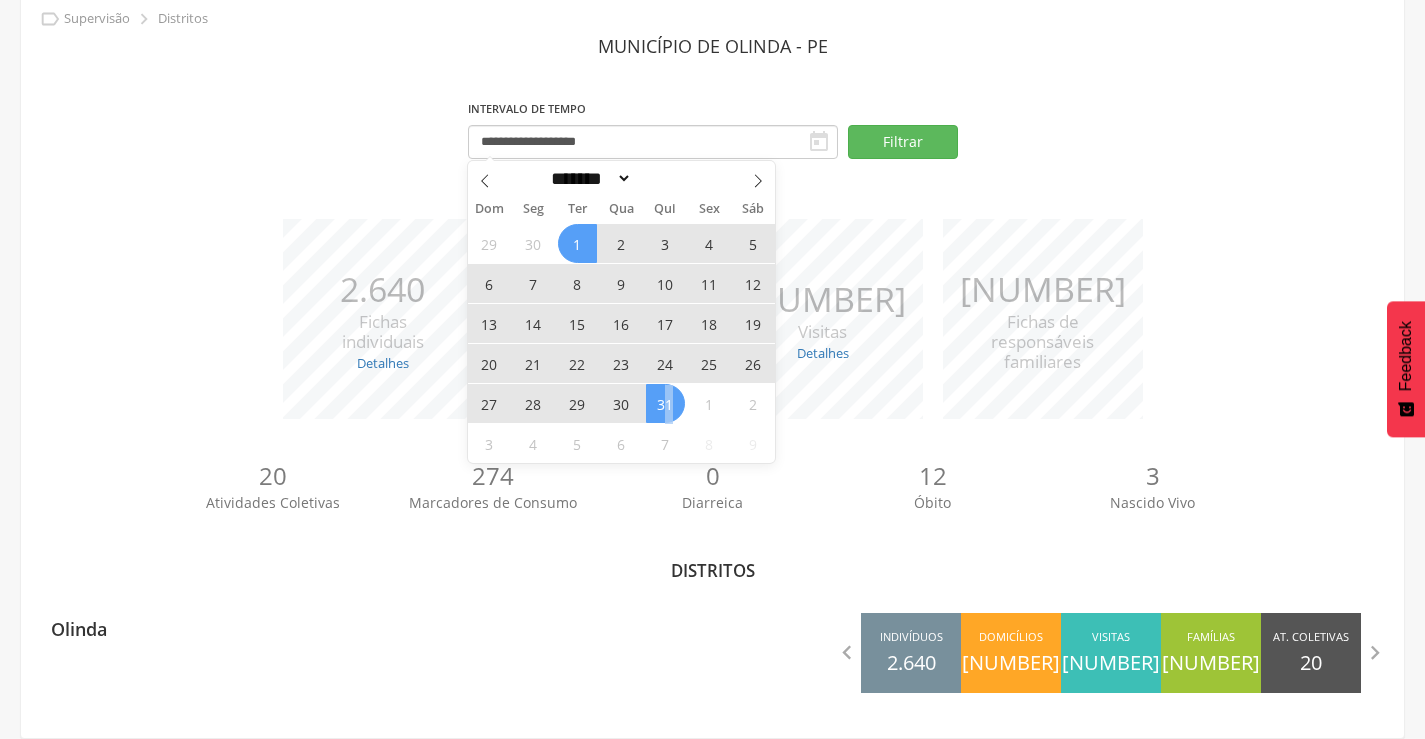 click on "31" at bounding box center [665, 403] 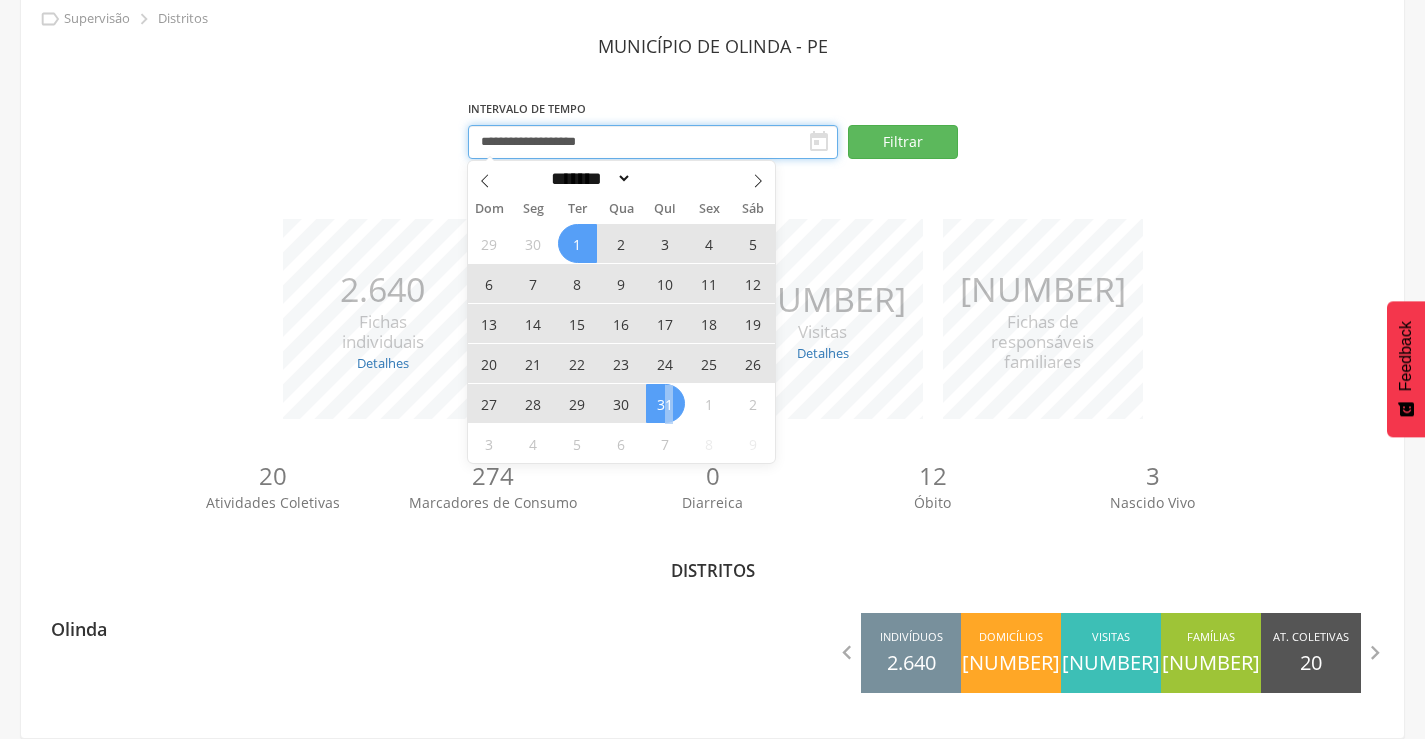 type on "**********" 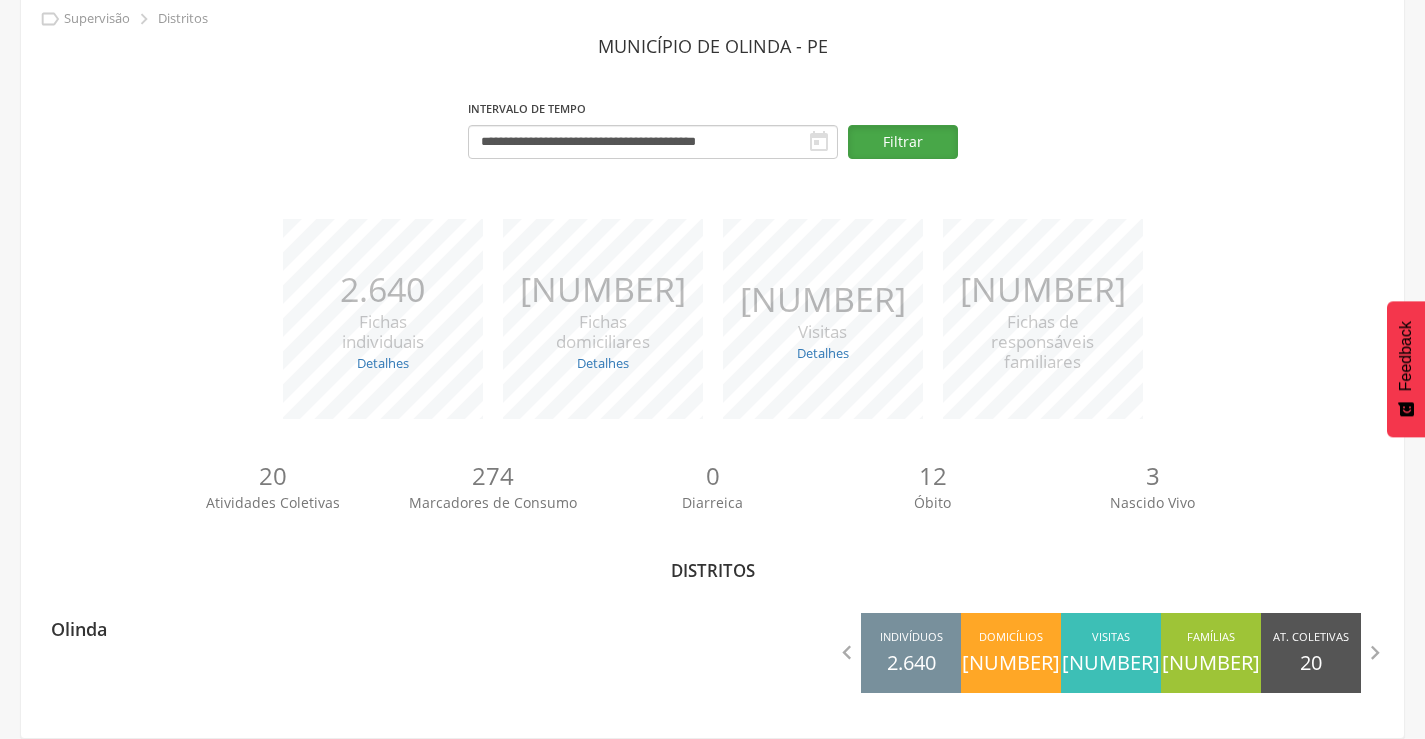 click on "Filtrar" at bounding box center (903, 142) 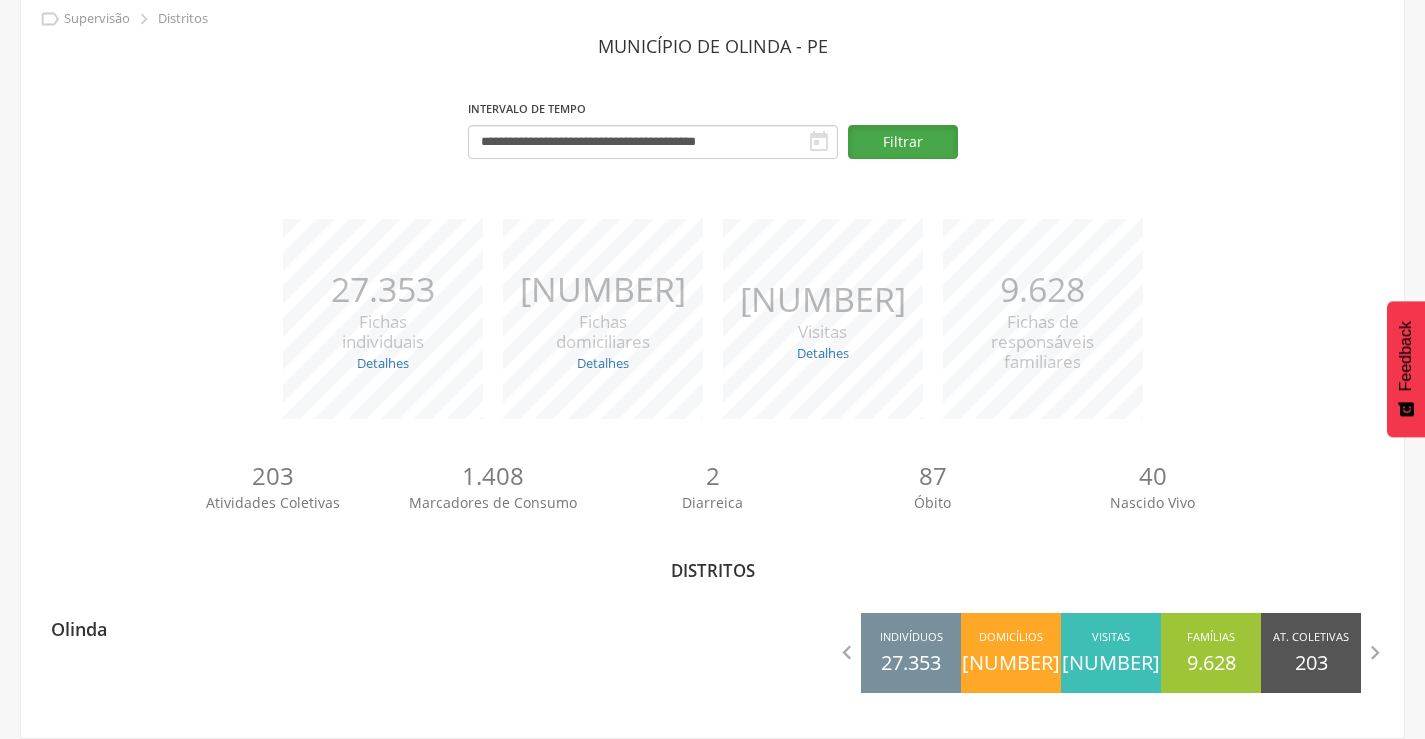 click on "Filtrar" at bounding box center [903, 142] 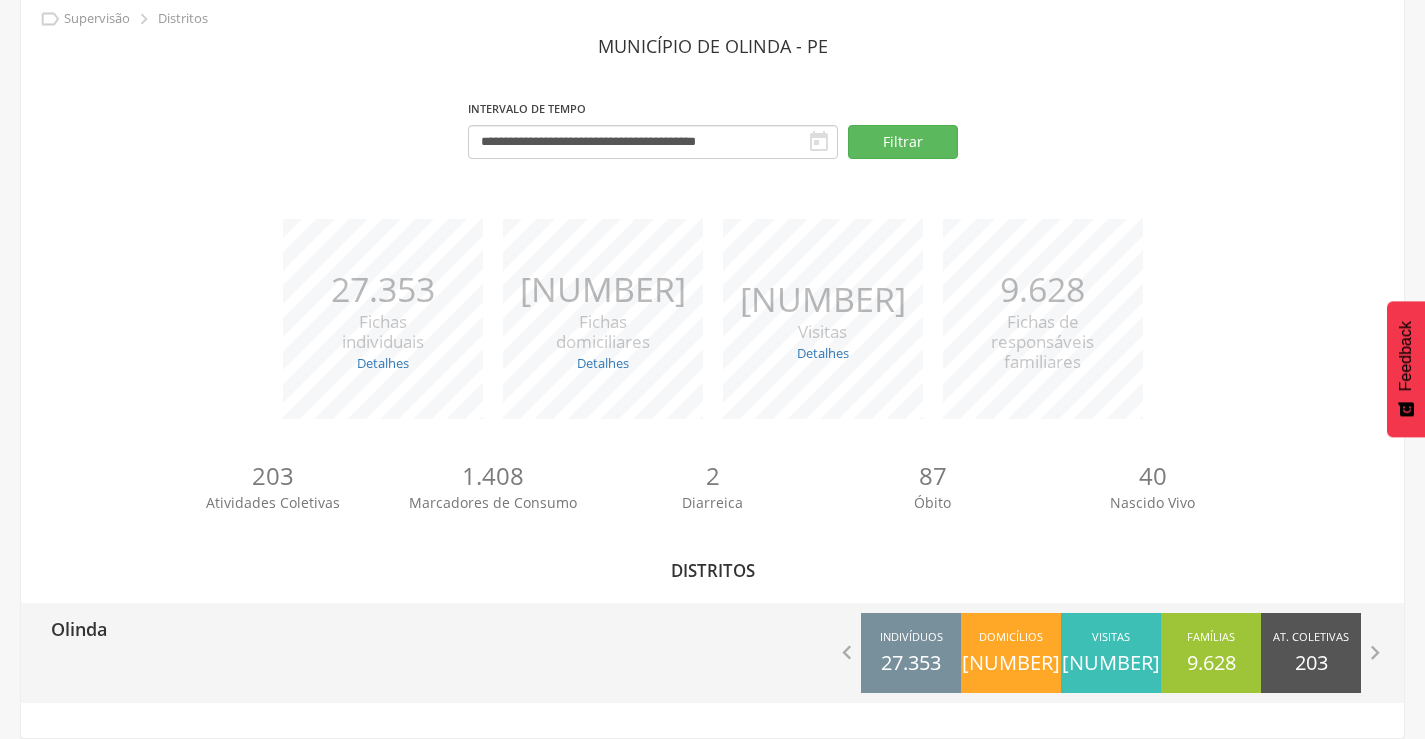 click on "Olinda" at bounding box center [79, 623] 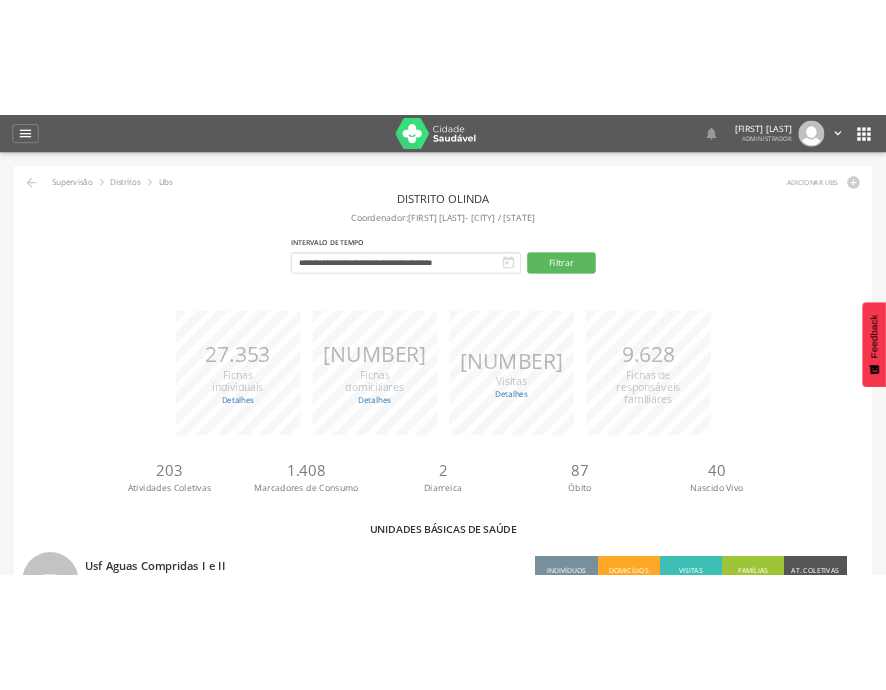 scroll, scrollTop: 647, scrollLeft: 0, axis: vertical 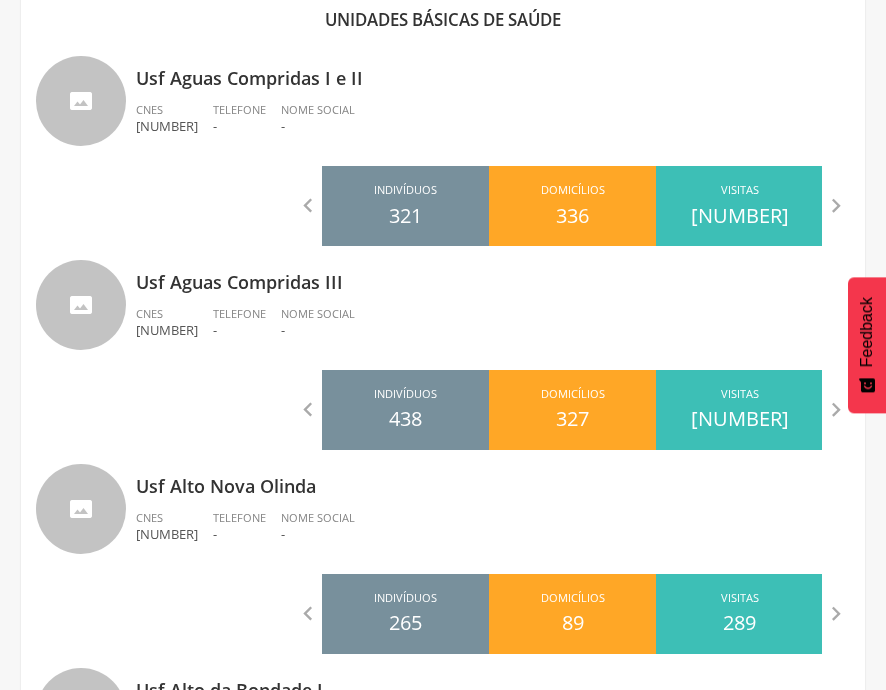 click on "Unidades básicas de saúde" at bounding box center (443, 20) 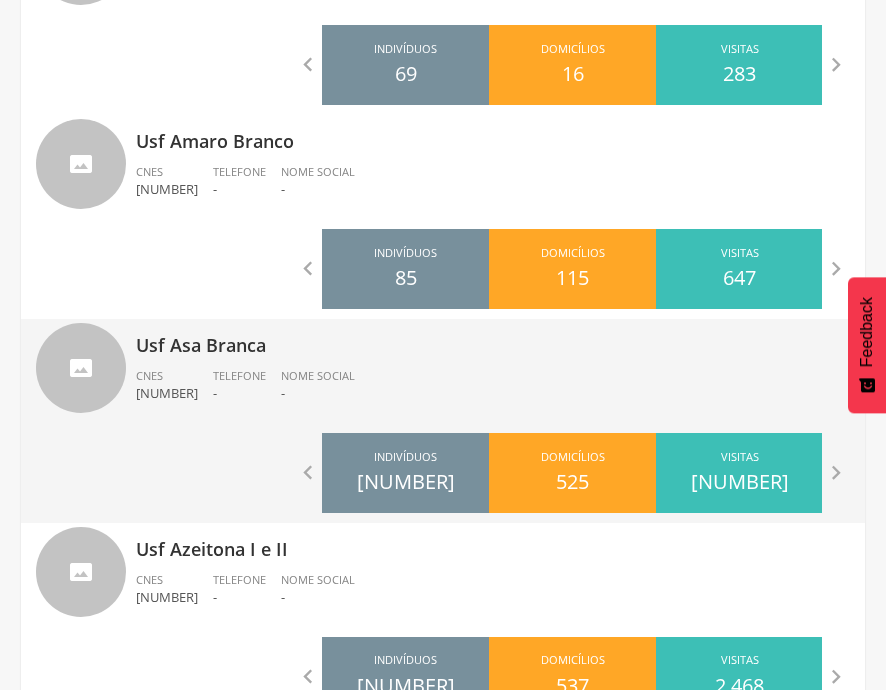 click on "Usf Asa Branca" at bounding box center (493, 339) 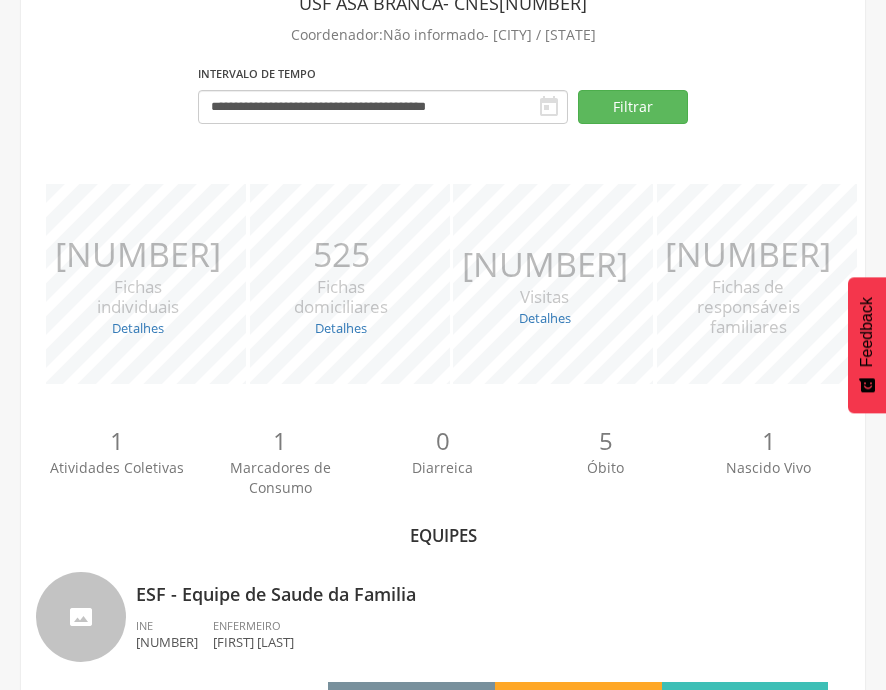 scroll, scrollTop: 249, scrollLeft: 0, axis: vertical 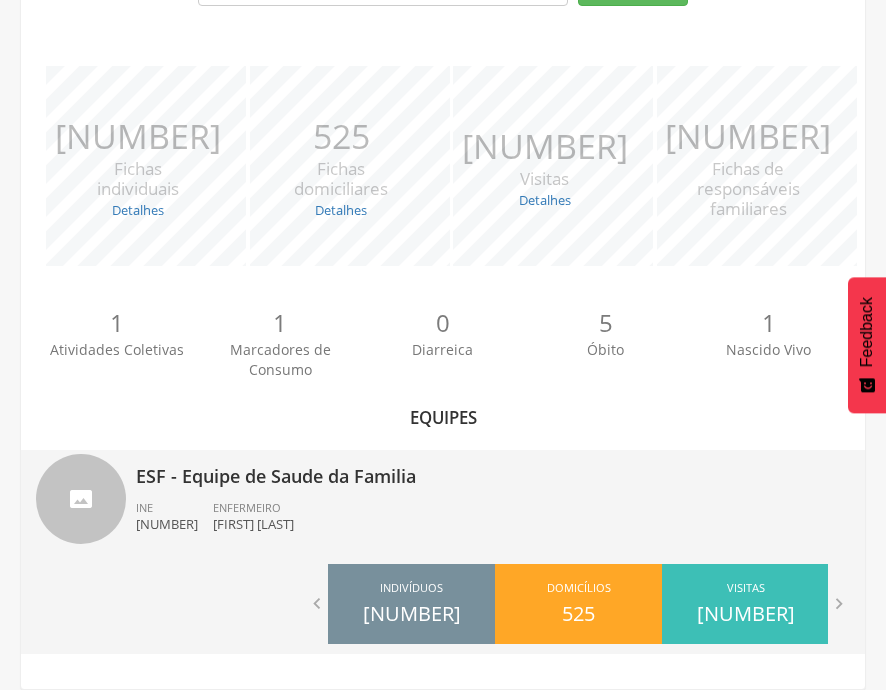 click on "ESF - Equipe de Saude da Familia" at bounding box center (493, 470) 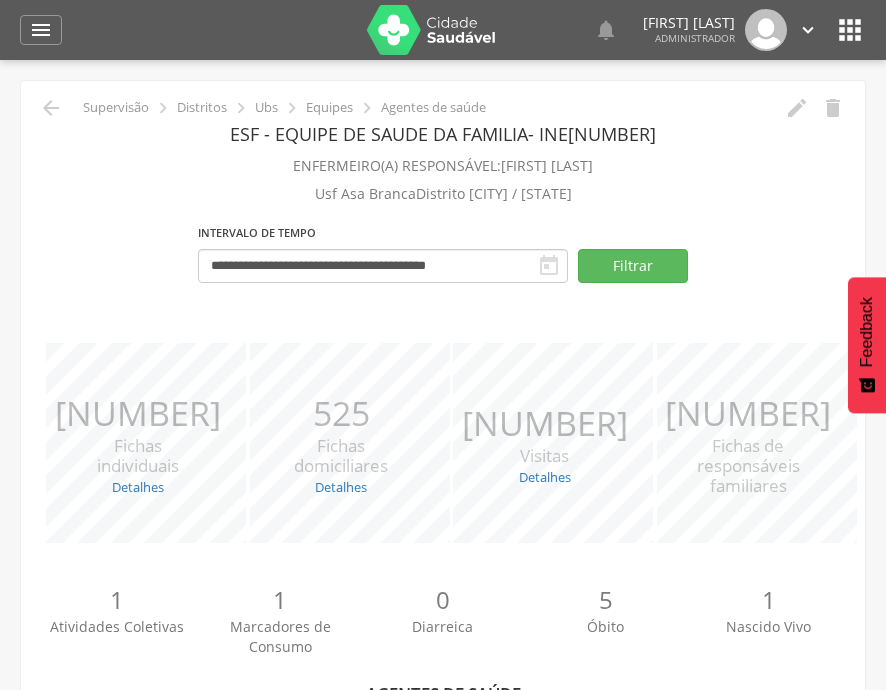 scroll, scrollTop: 604, scrollLeft: 0, axis: vertical 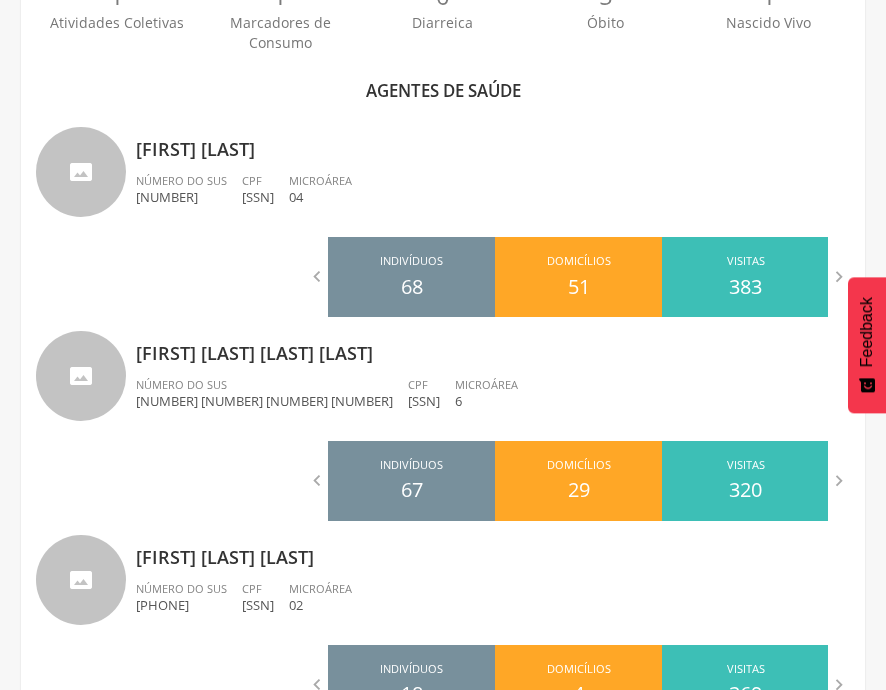 click on "Agentes de saúde" at bounding box center (443, 91) 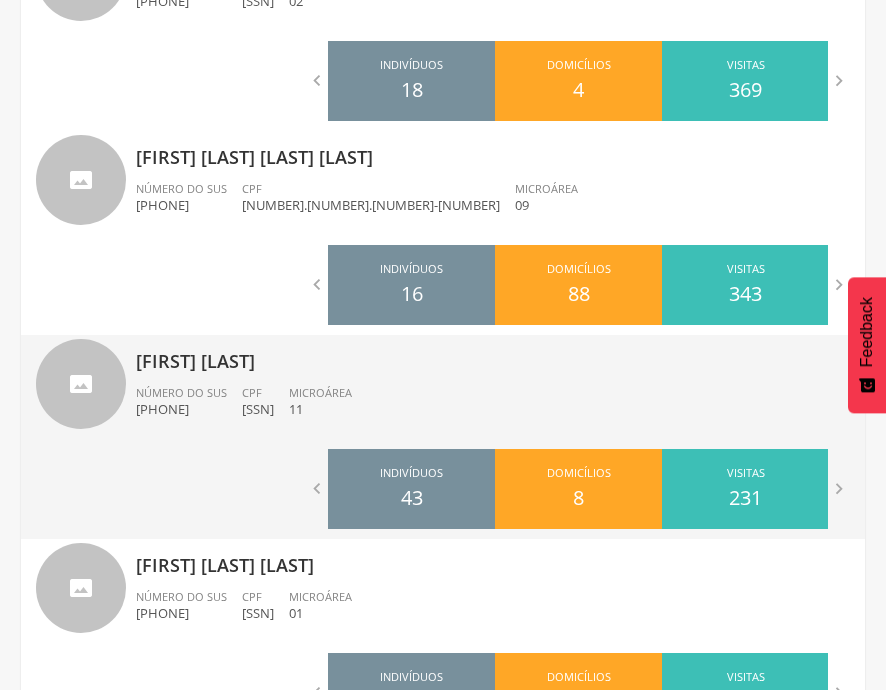 scroll, scrollTop: 1811, scrollLeft: 0, axis: vertical 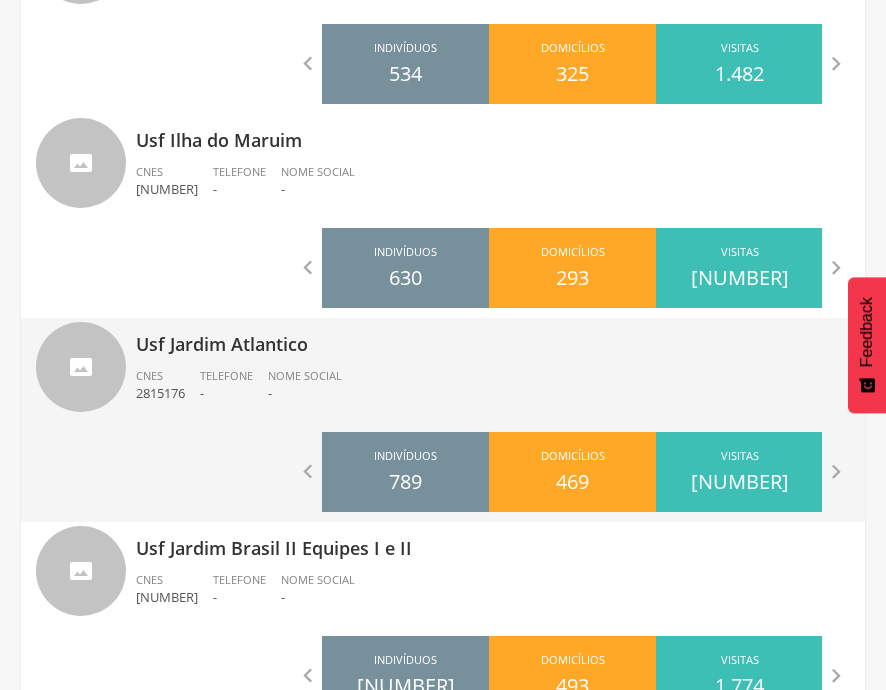 click on "Usf Jardim Atlantico" at bounding box center (493, 338) 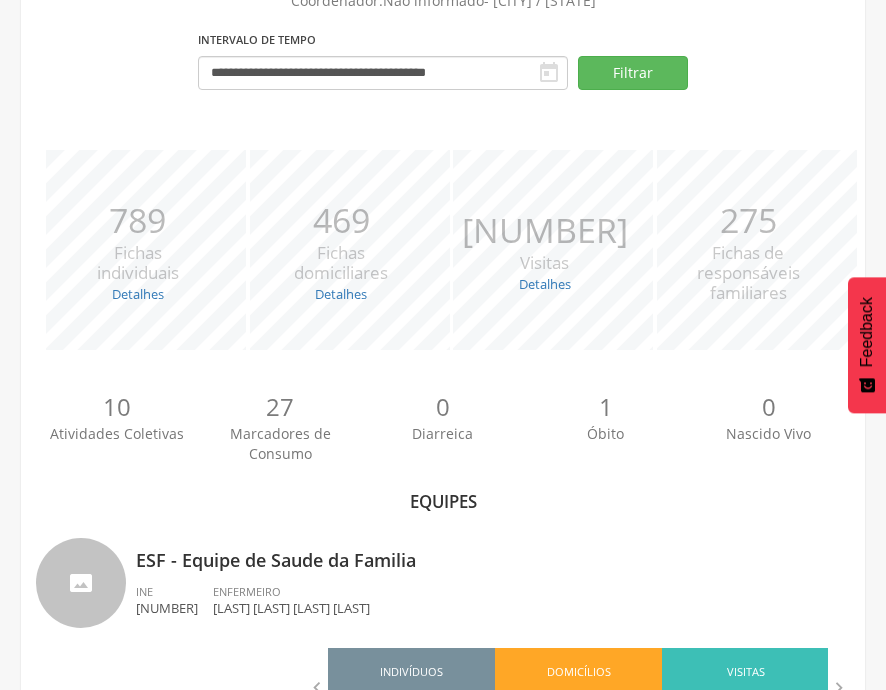 scroll, scrollTop: 249, scrollLeft: 0, axis: vertical 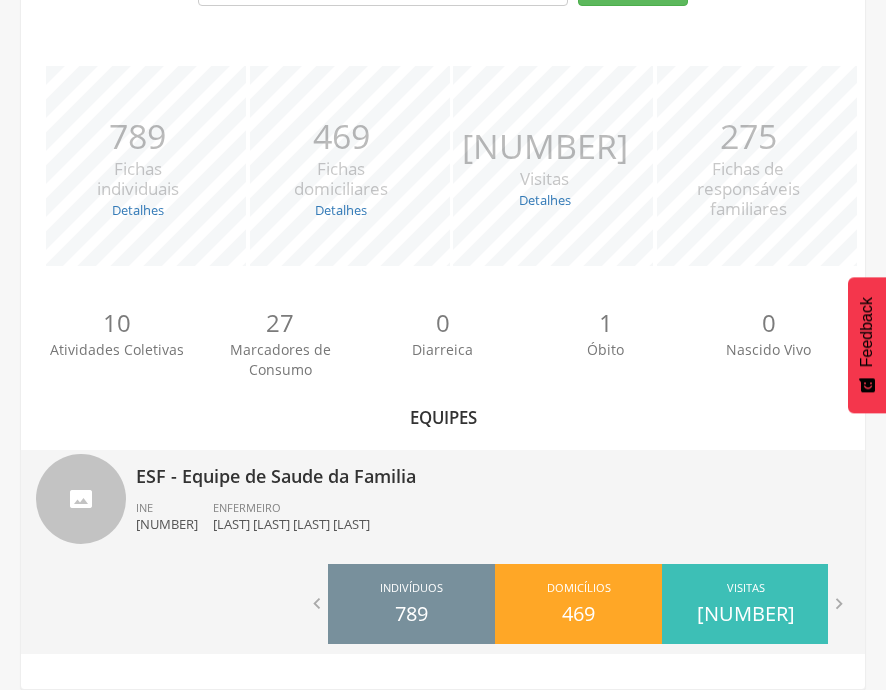 click on "ESF - Equipe de Saude da Familia" at bounding box center (493, 470) 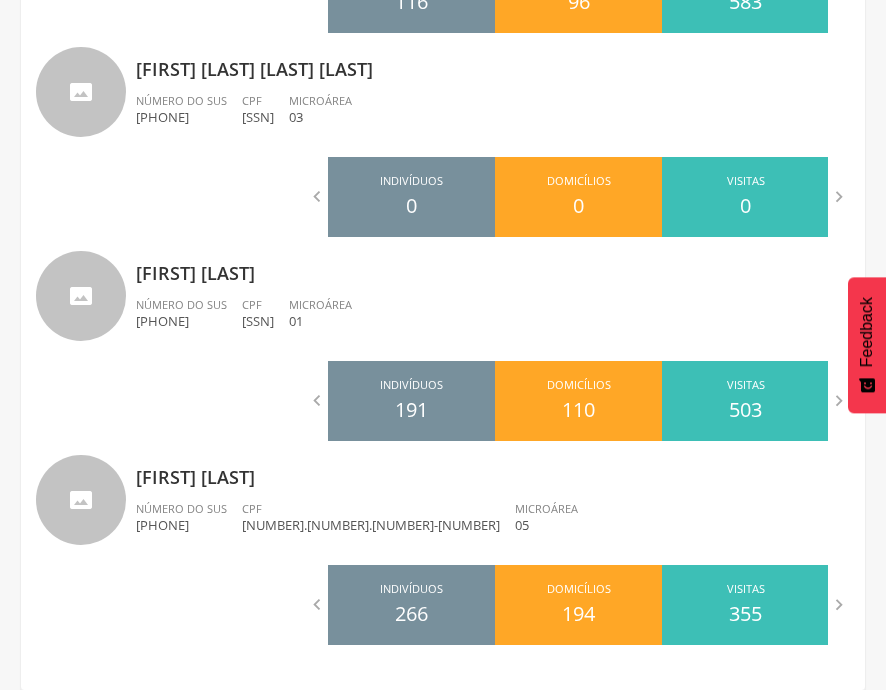 scroll, scrollTop: 1297, scrollLeft: 0, axis: vertical 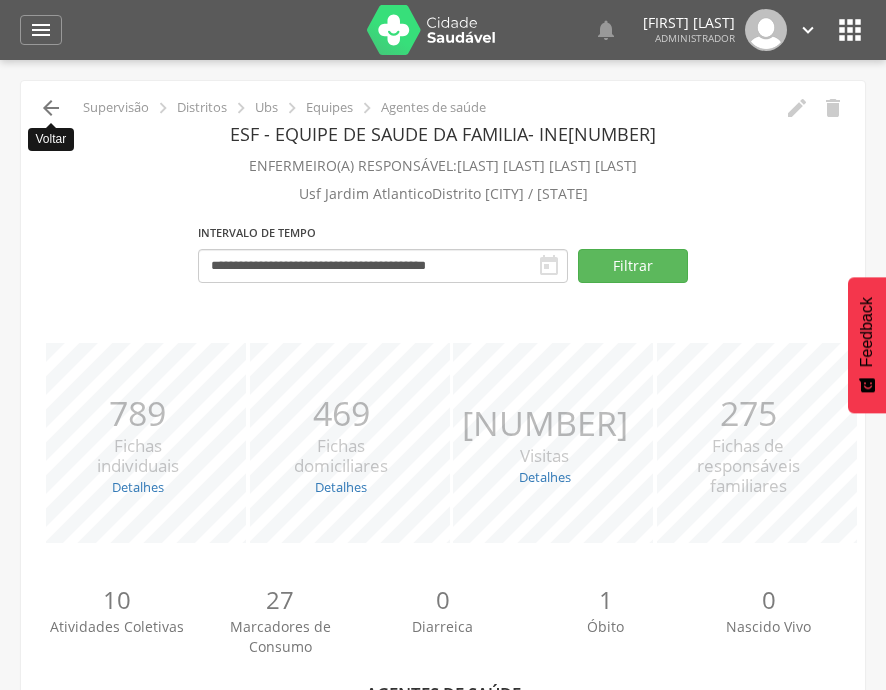 click on "" at bounding box center [51, 108] 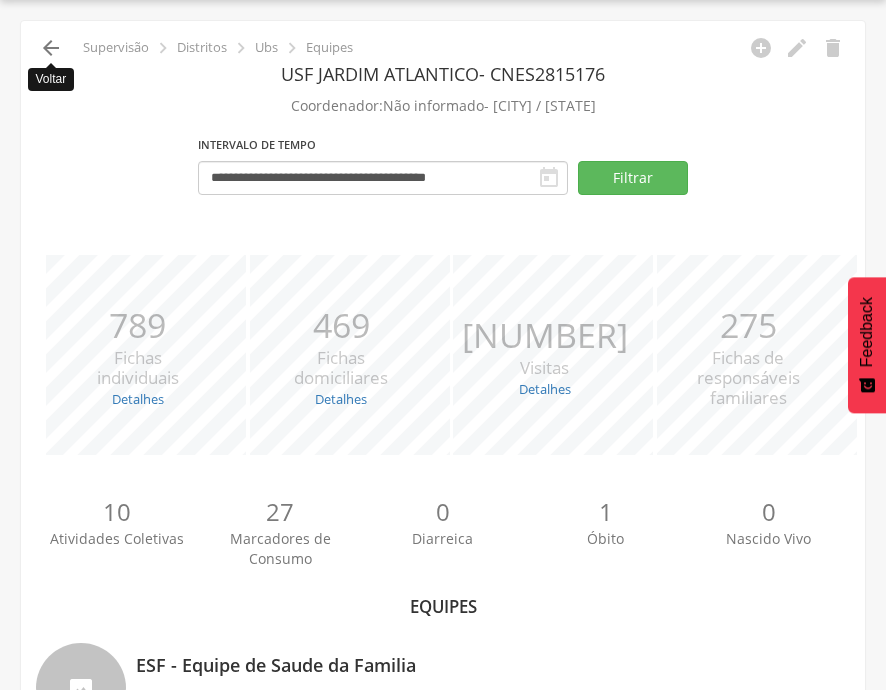 click on "" at bounding box center [51, 48] 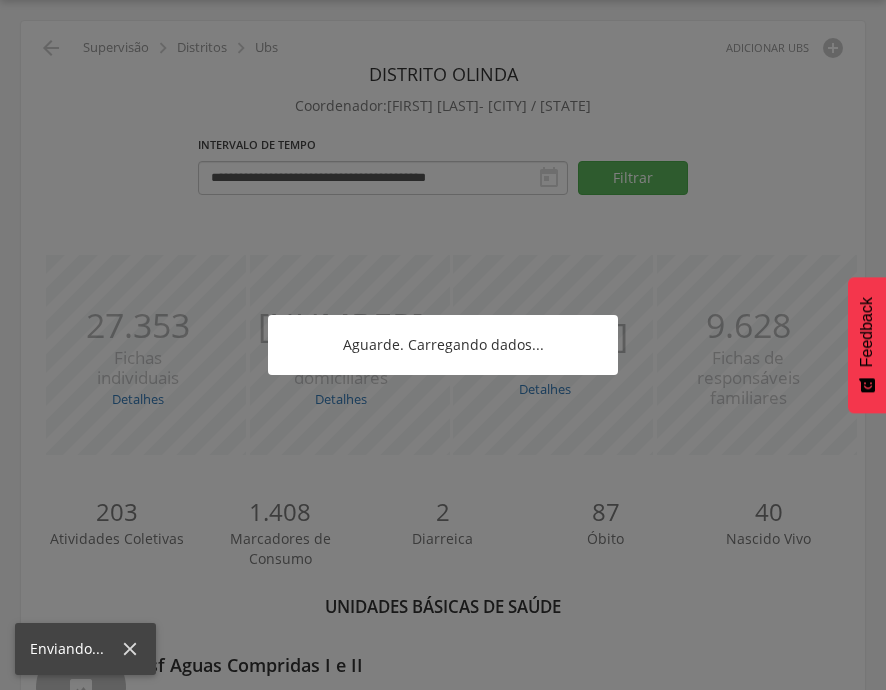 scroll, scrollTop: 7927, scrollLeft: 0, axis: vertical 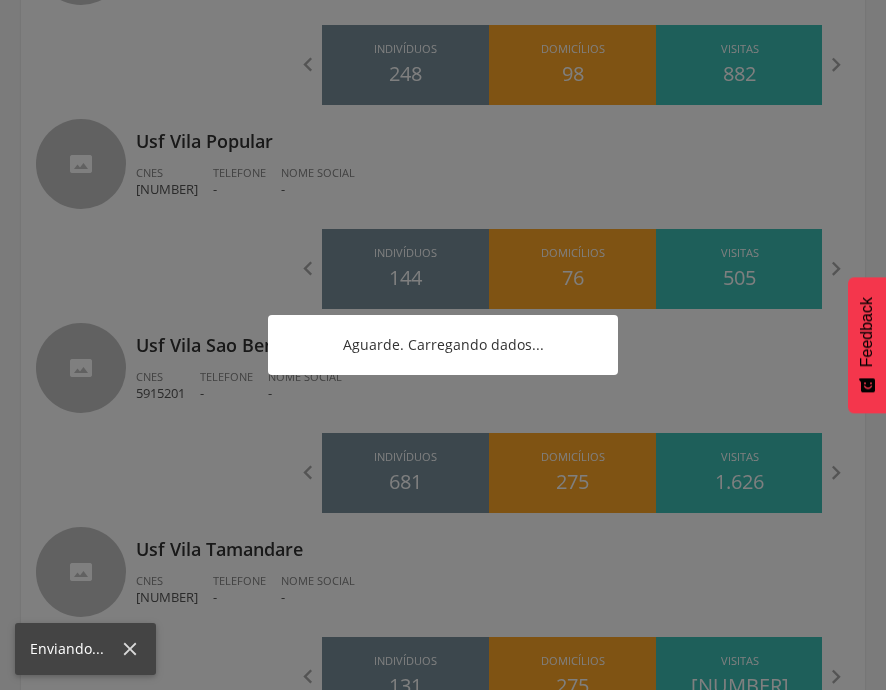 click at bounding box center (443, 345) 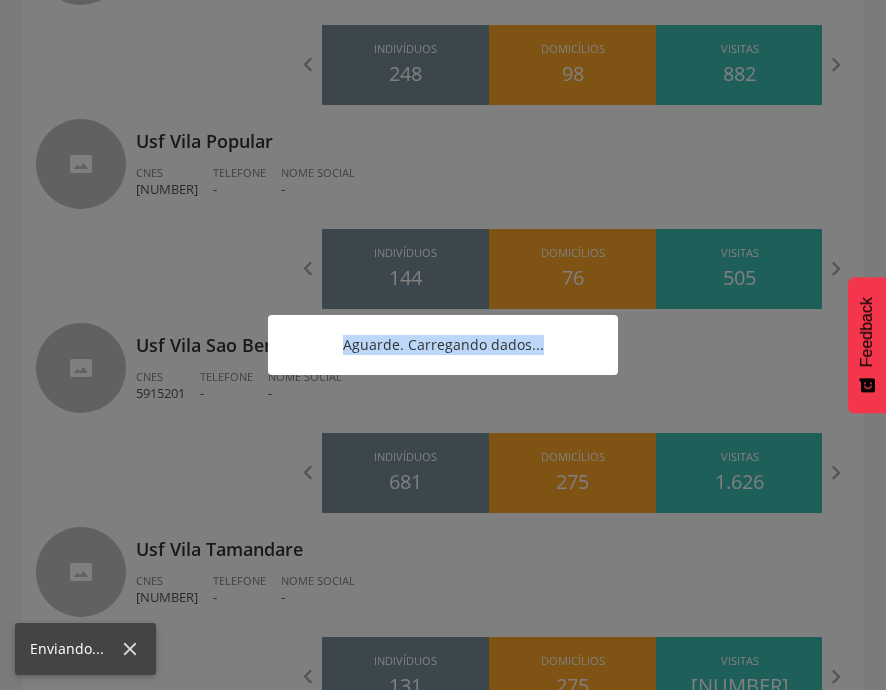 click at bounding box center [443, 345] 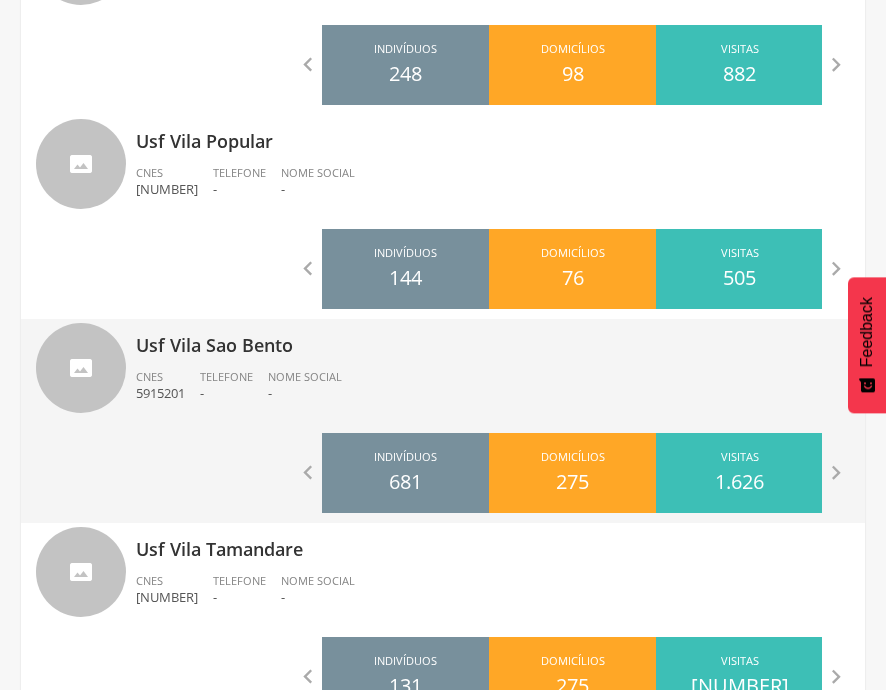 click on "Usf Vila Sao Bento" at bounding box center [493, 339] 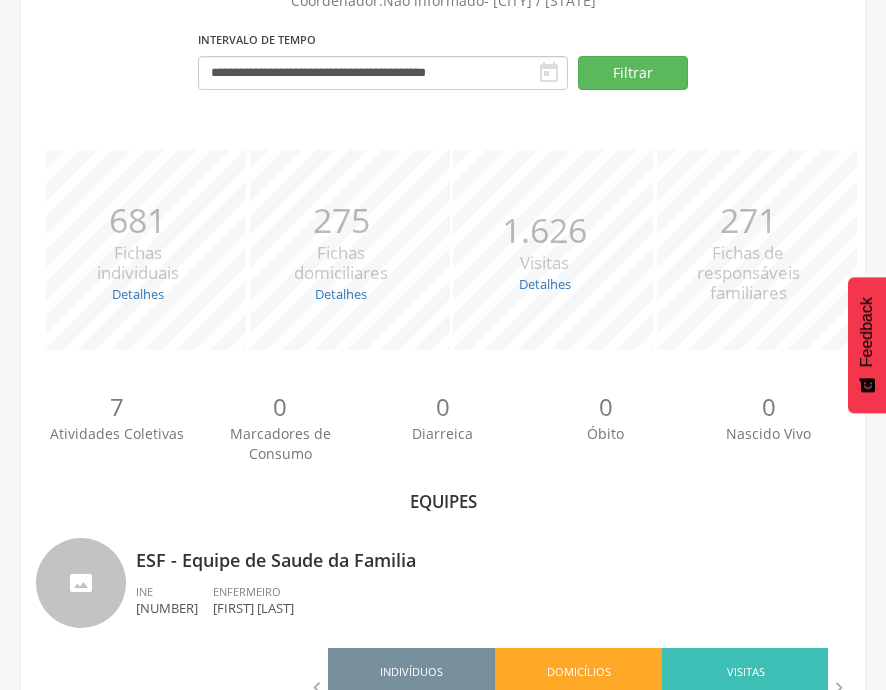 scroll, scrollTop: 249, scrollLeft: 0, axis: vertical 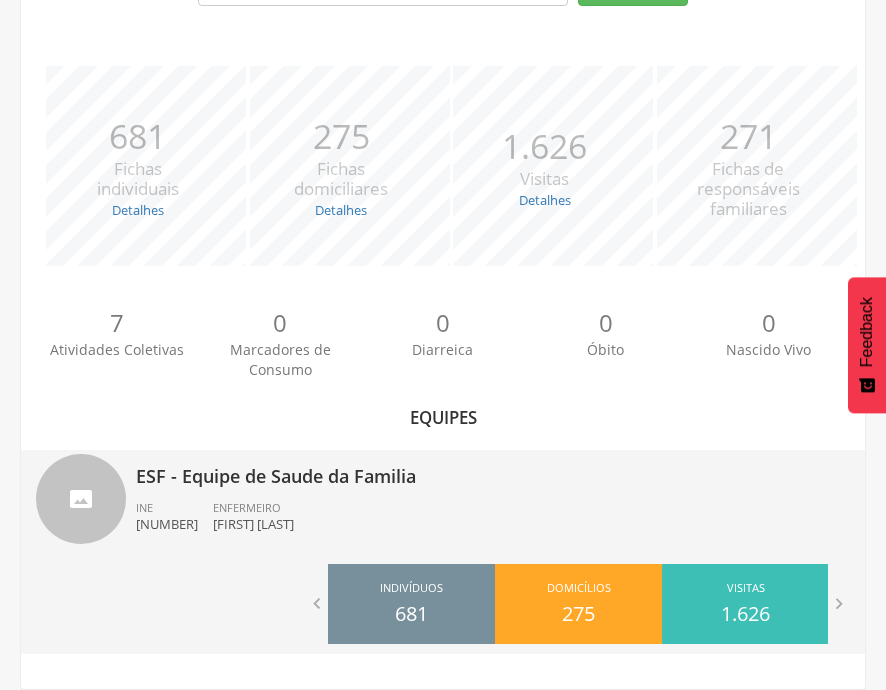 click on "ESF - Equipe de Saude da Familia" at bounding box center [493, 470] 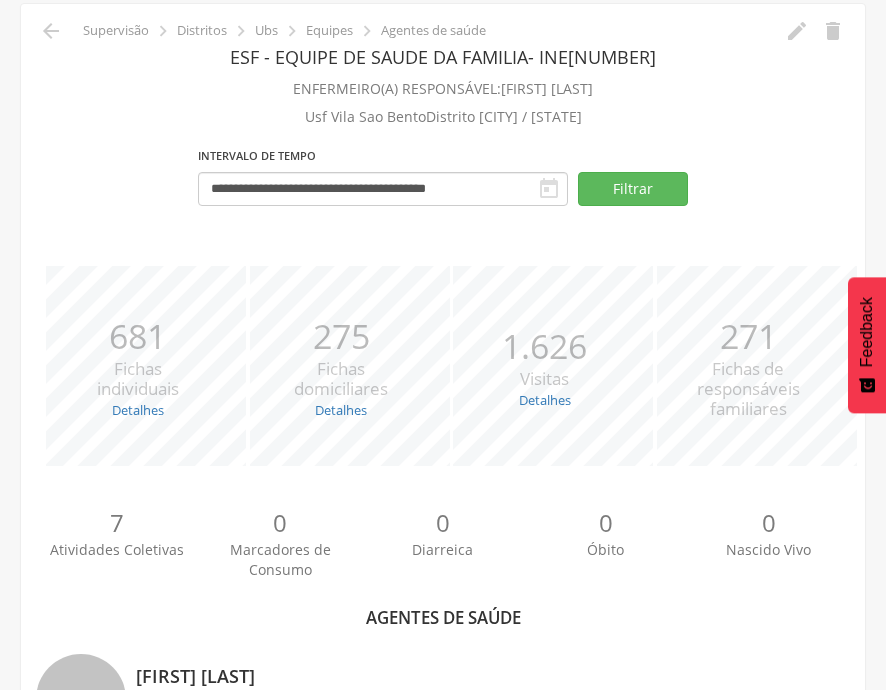 scroll, scrollTop: 0, scrollLeft: 0, axis: both 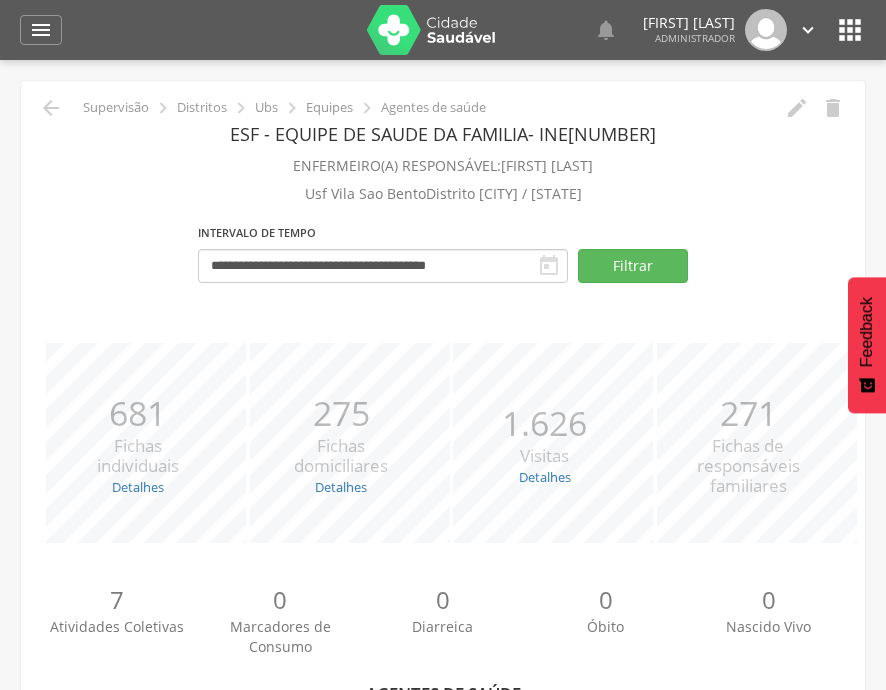 click on "**********" at bounding box center (443, 1033) 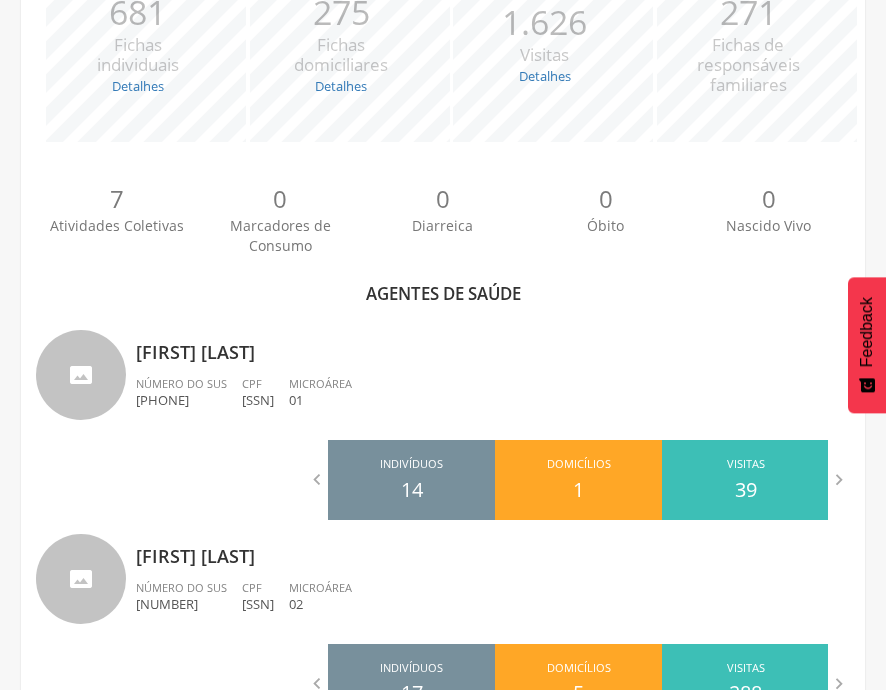 scroll, scrollTop: 398, scrollLeft: 0, axis: vertical 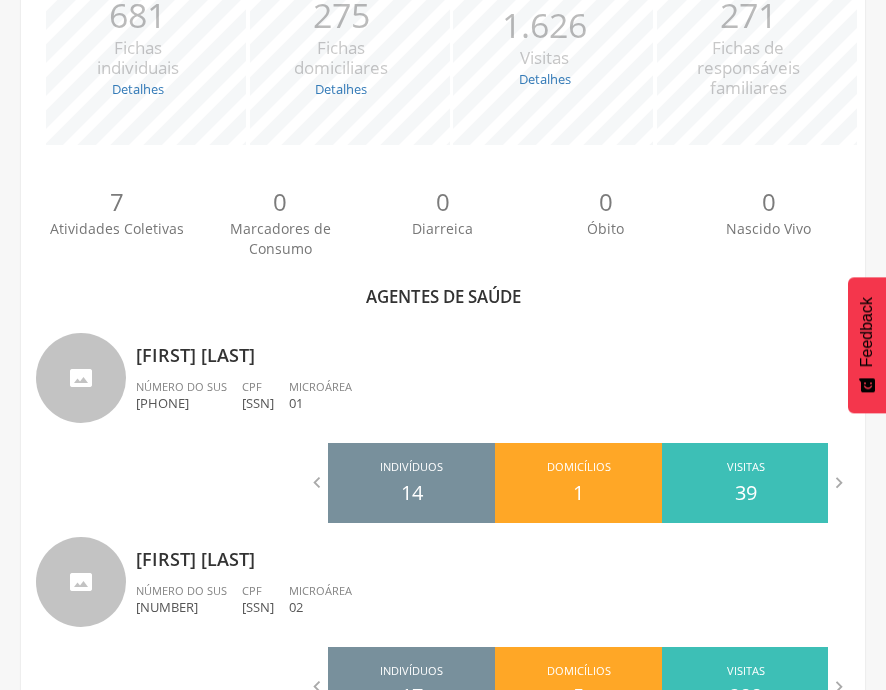 click on "0" at bounding box center (605, 202) 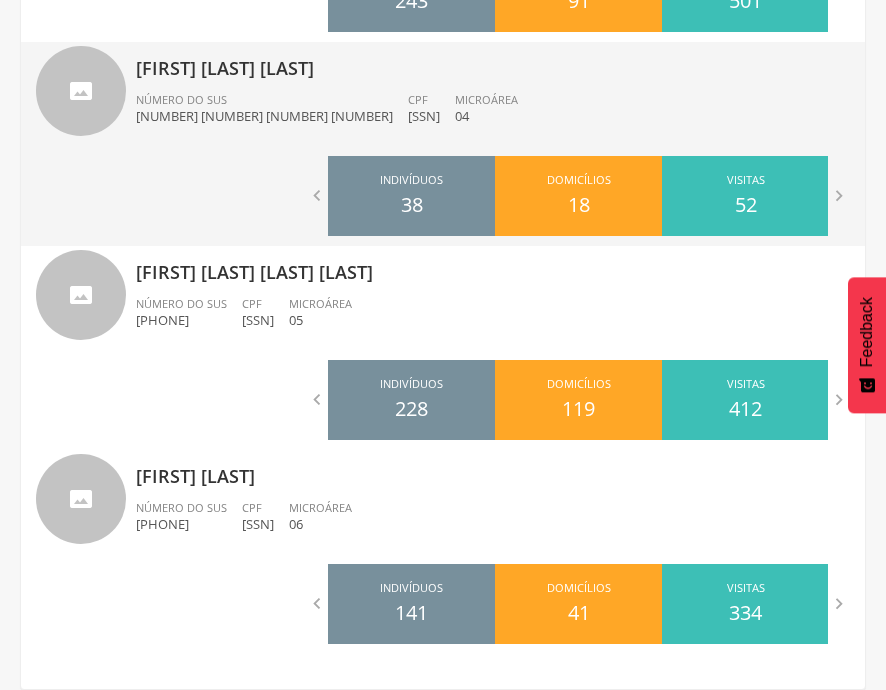 scroll, scrollTop: 0, scrollLeft: 0, axis: both 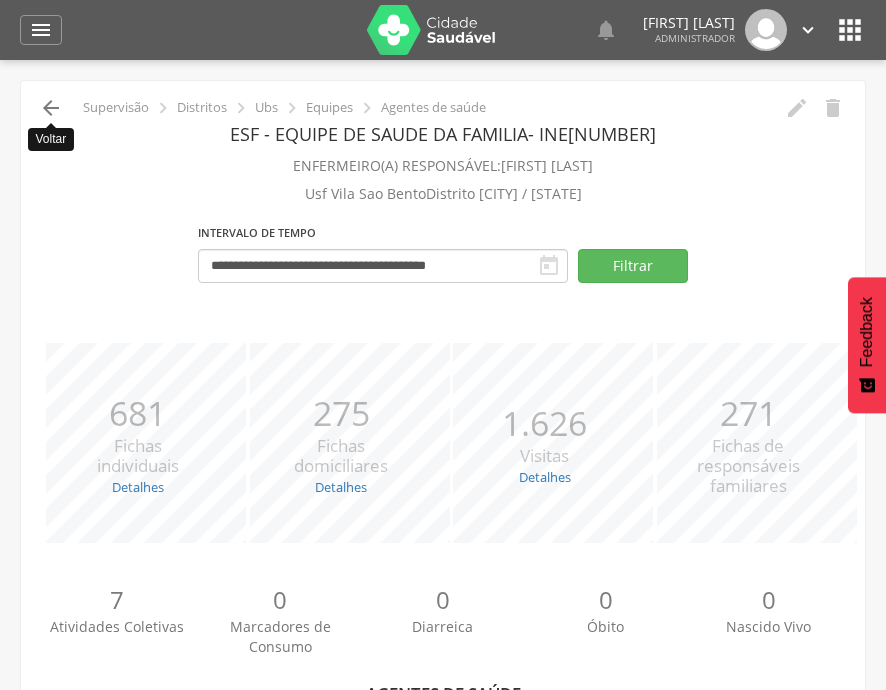 click on "" at bounding box center [51, 108] 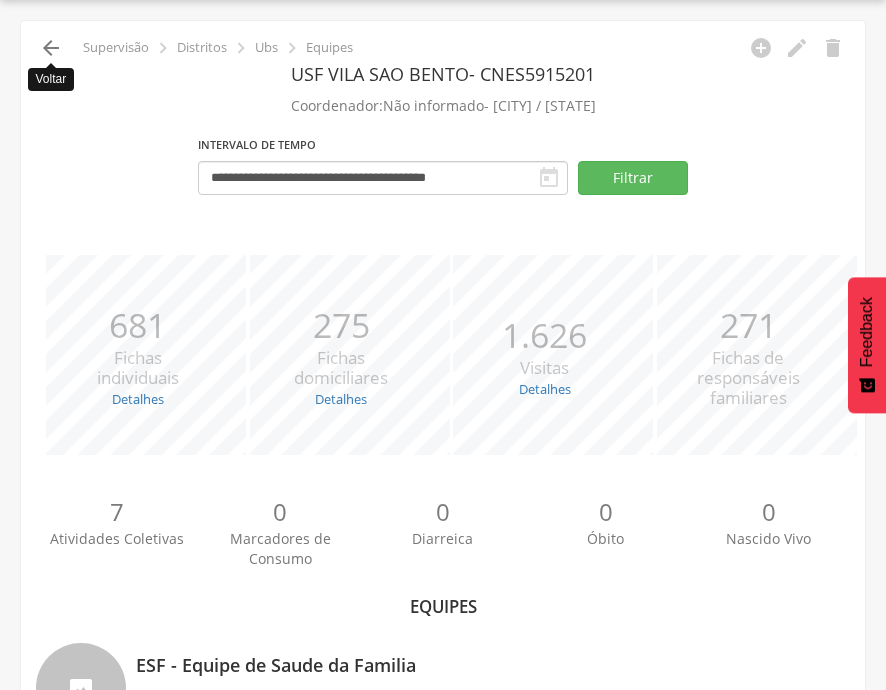 click on "" at bounding box center [51, 48] 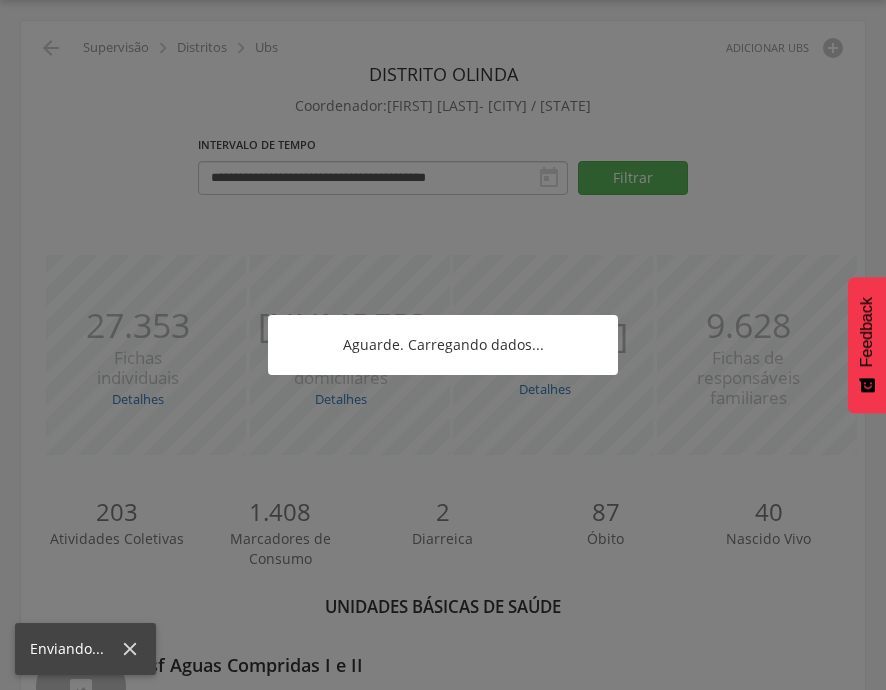 scroll, scrollTop: 3236, scrollLeft: 0, axis: vertical 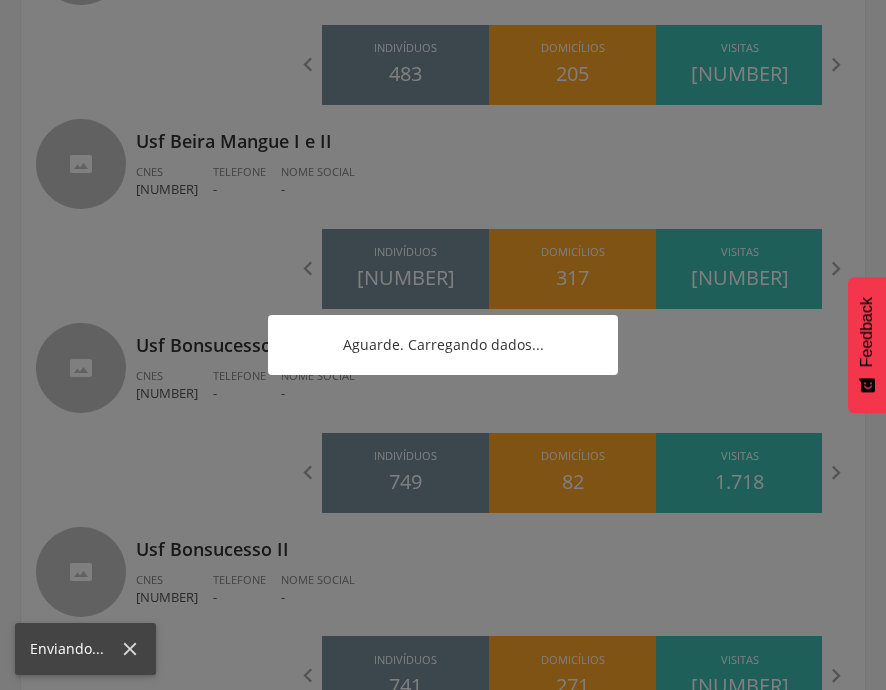 click at bounding box center (443, 345) 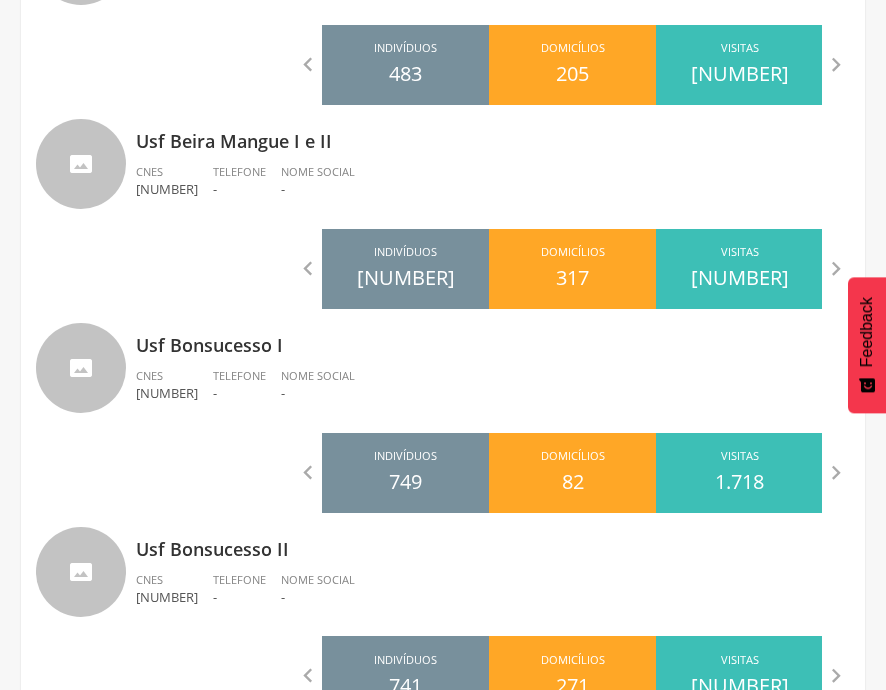 click on "Usf Bonsucesso I" at bounding box center (493, 339) 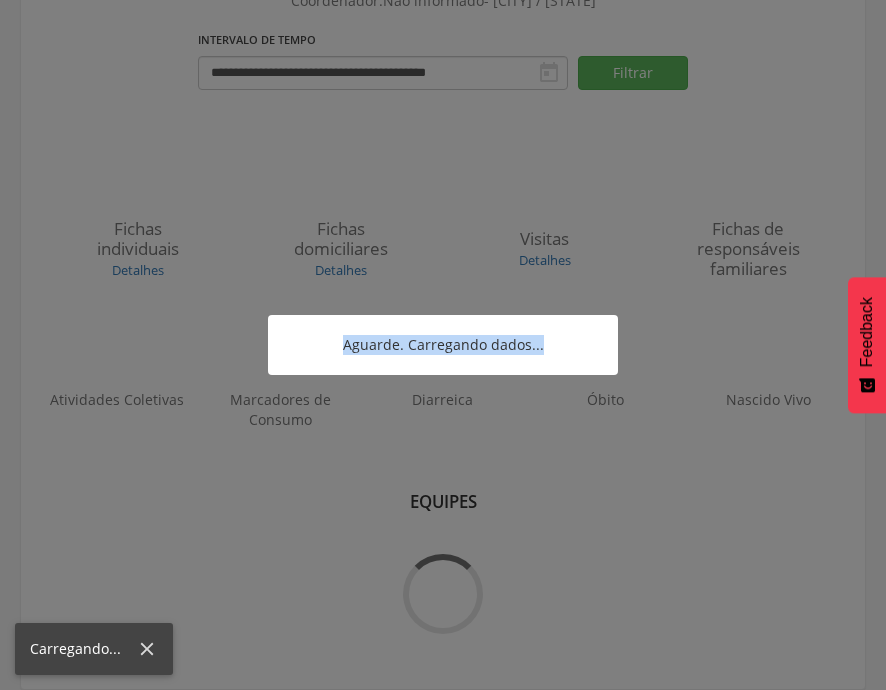 click at bounding box center (443, 345) 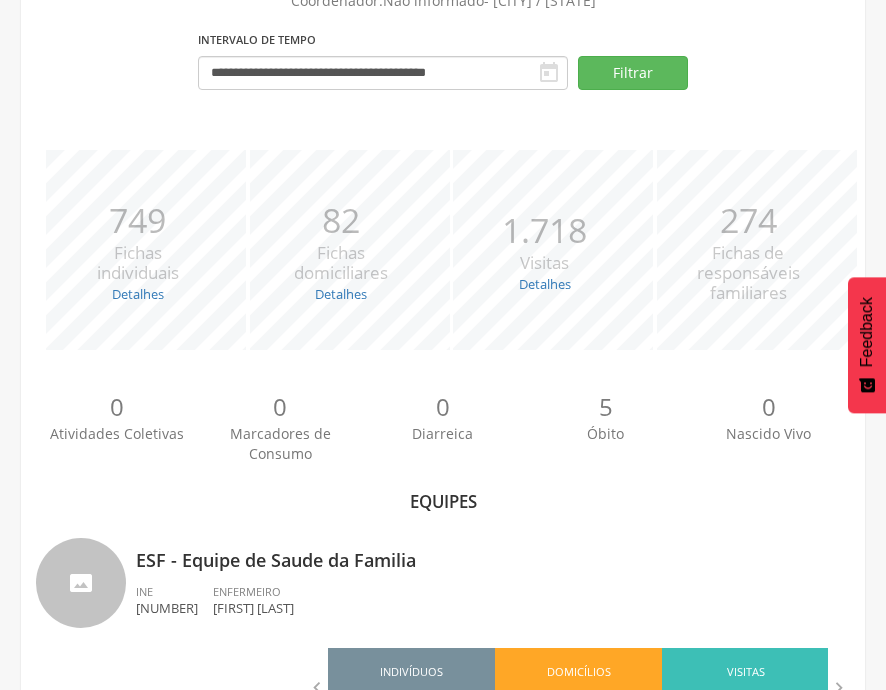 scroll, scrollTop: 453, scrollLeft: 0, axis: vertical 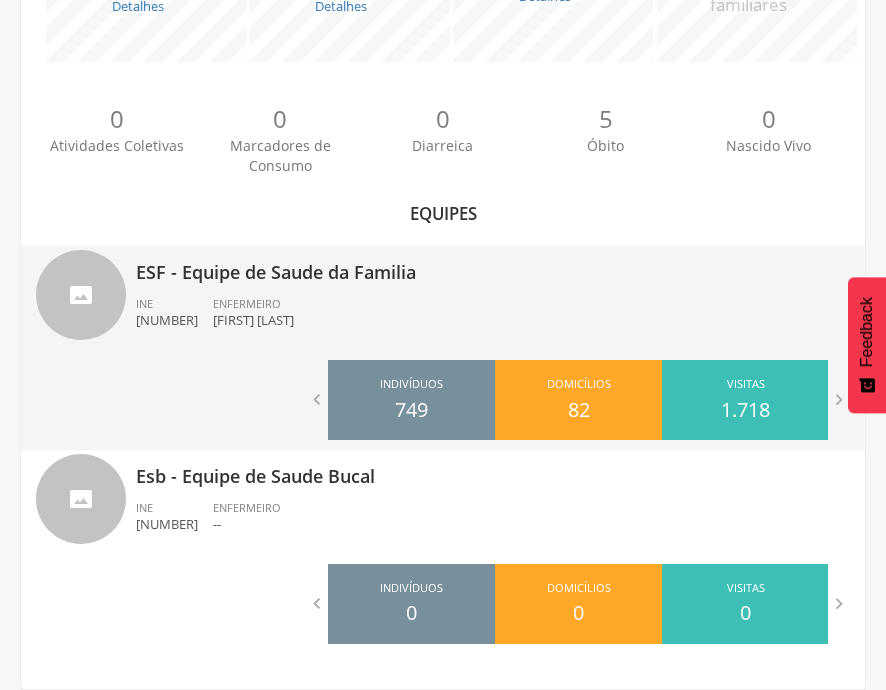 click on "ESF - Equipe de Saude da Familia" at bounding box center [493, 266] 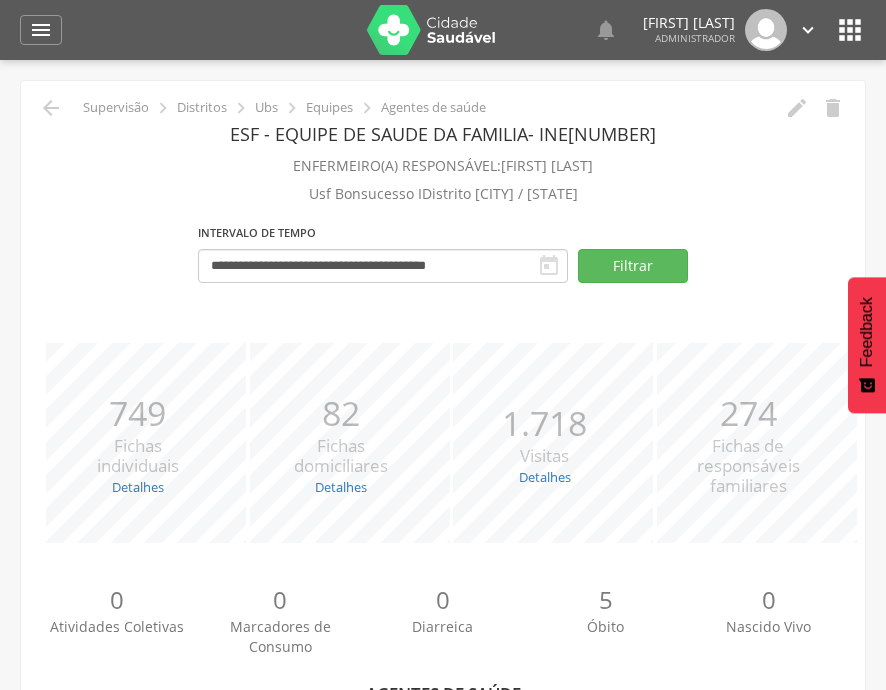 scroll, scrollTop: 604, scrollLeft: 0, axis: vertical 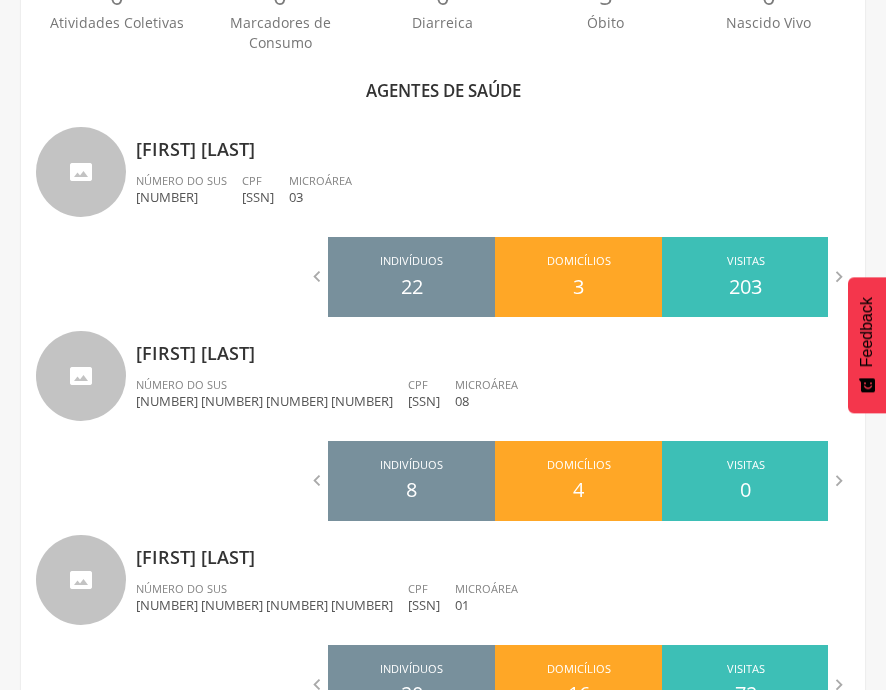 click on "Agentes de saúde" at bounding box center (443, 91) 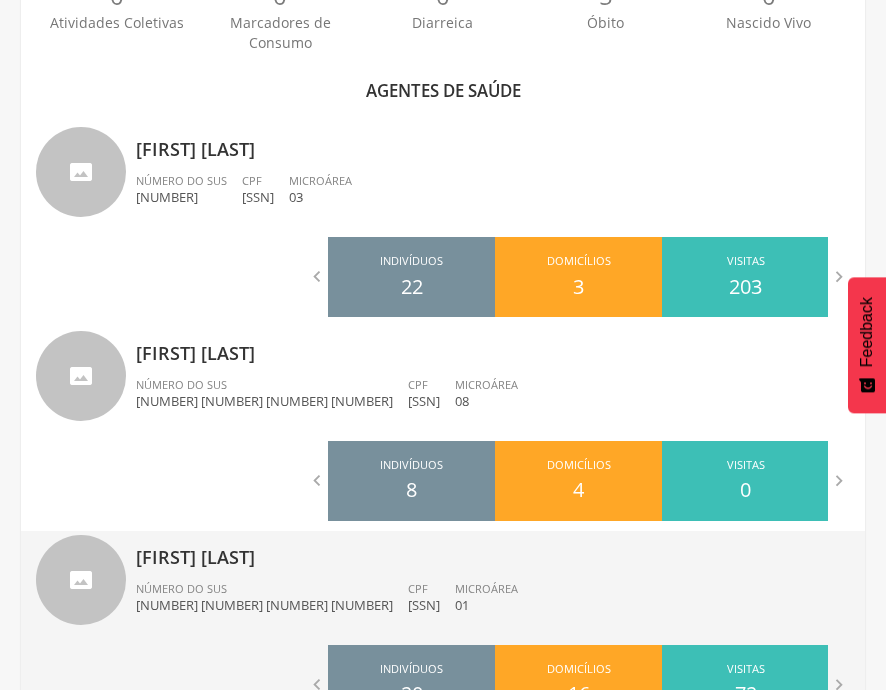 scroll, scrollTop: 1208, scrollLeft: 0, axis: vertical 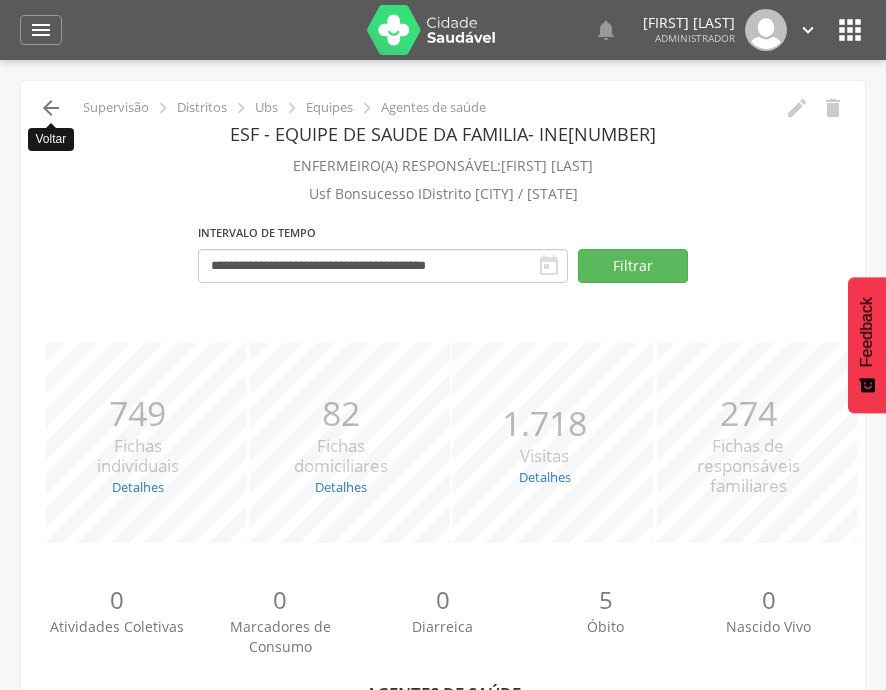 click on "" at bounding box center (51, 108) 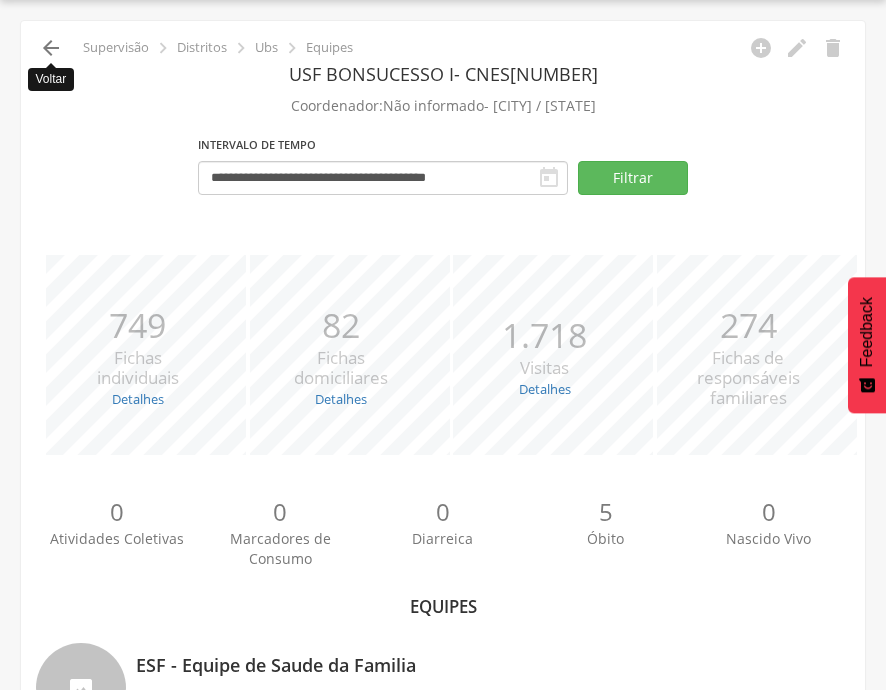 click on "" at bounding box center (51, 48) 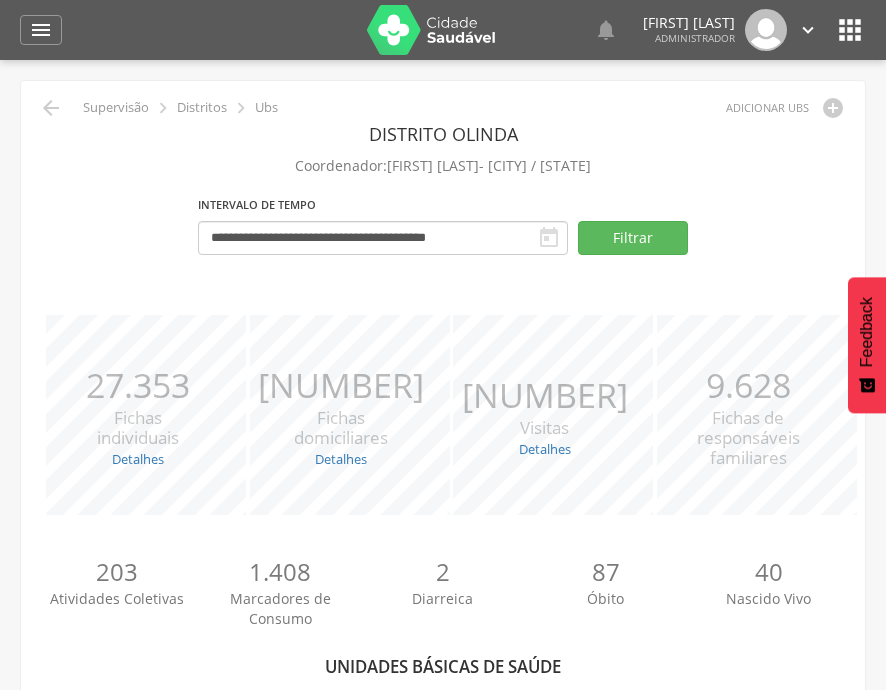 scroll, scrollTop: 3236, scrollLeft: 0, axis: vertical 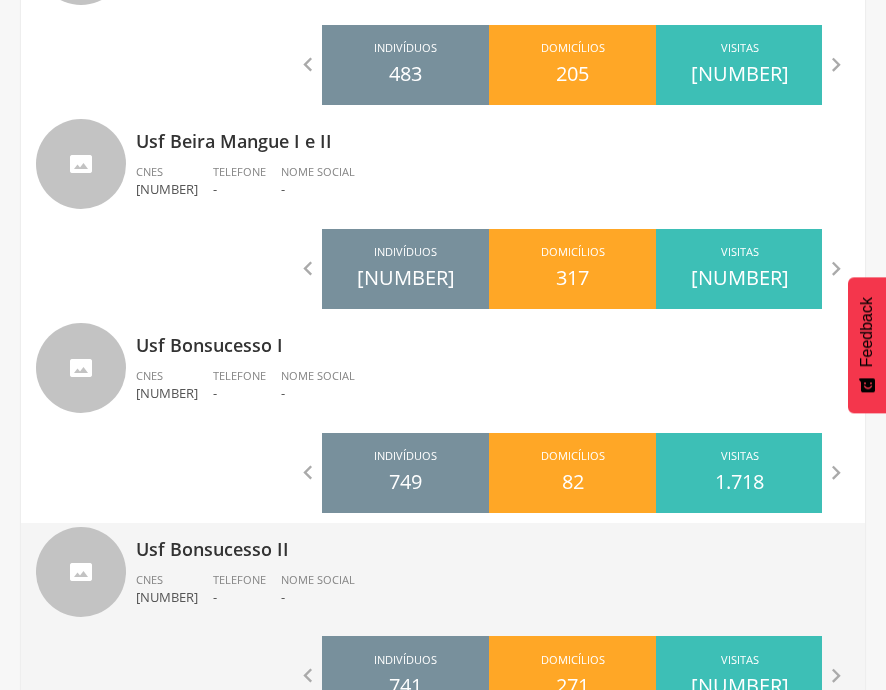 click on "Usf Bonsucesso II" at bounding box center (493, 543) 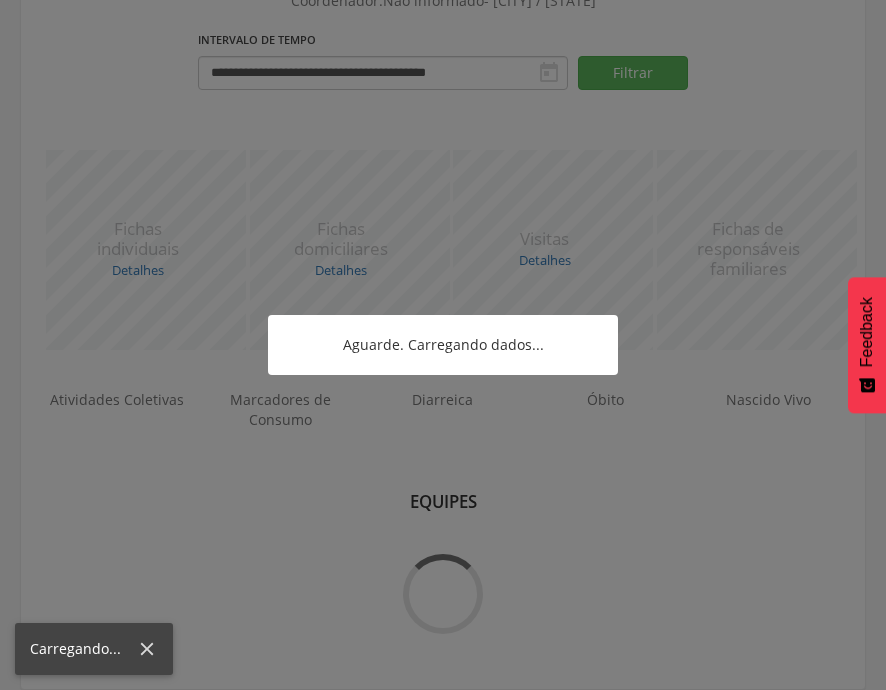scroll, scrollTop: 249, scrollLeft: 0, axis: vertical 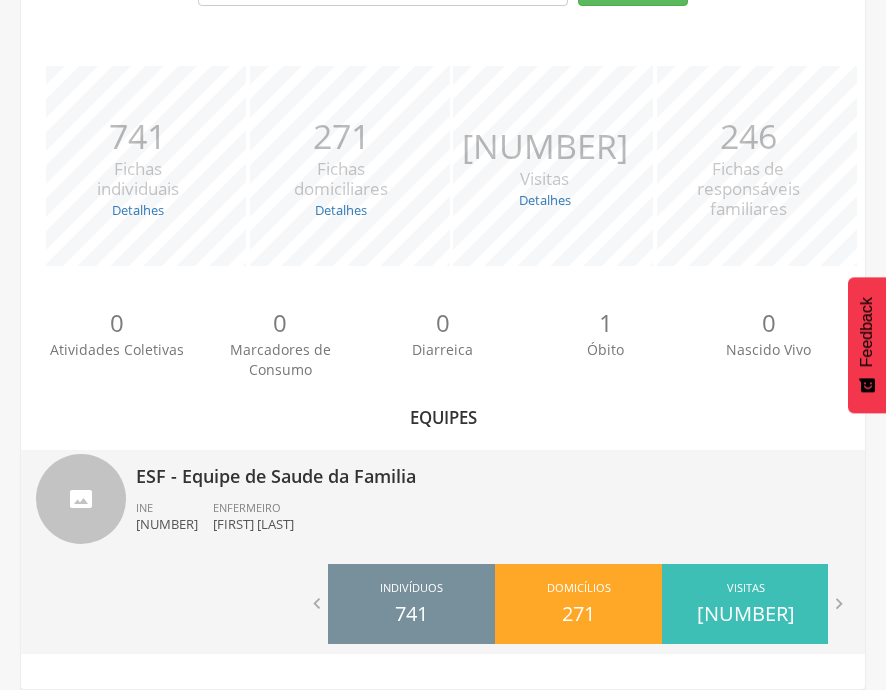 click on "ESF - Equipe de Saude da Familia" at bounding box center (493, 470) 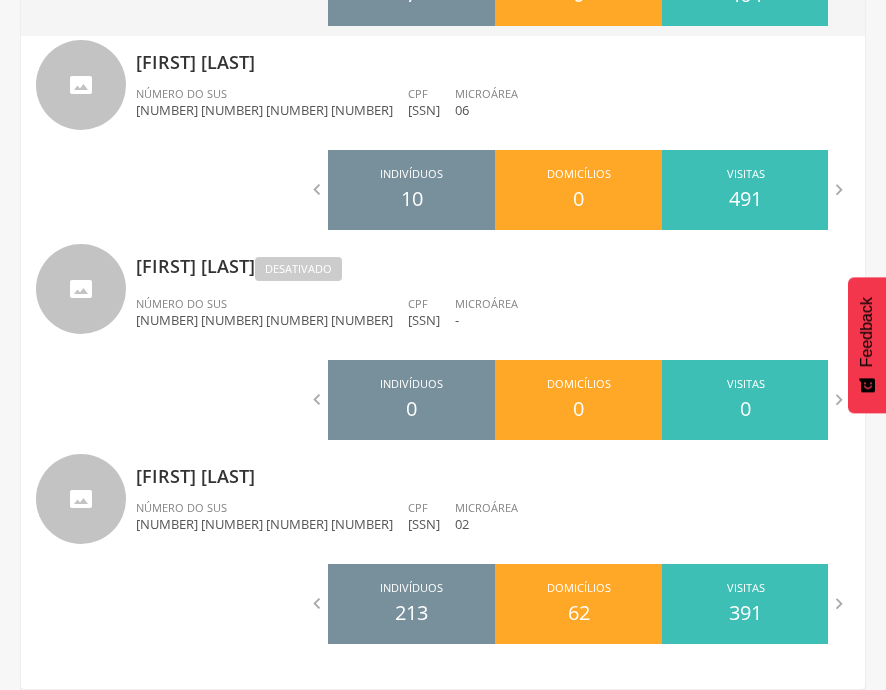 scroll, scrollTop: 903, scrollLeft: 0, axis: vertical 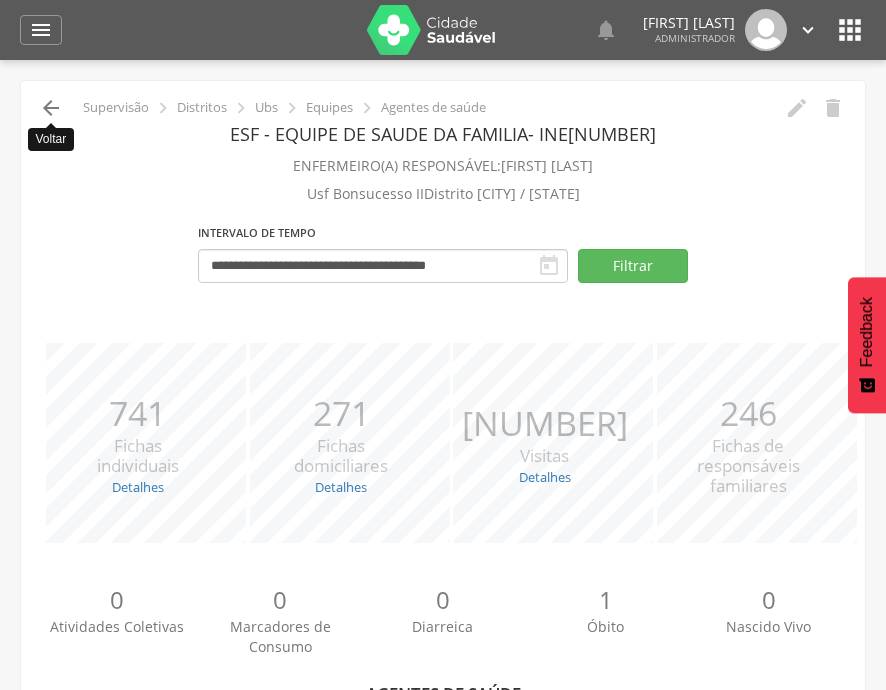 click on "" at bounding box center [51, 108] 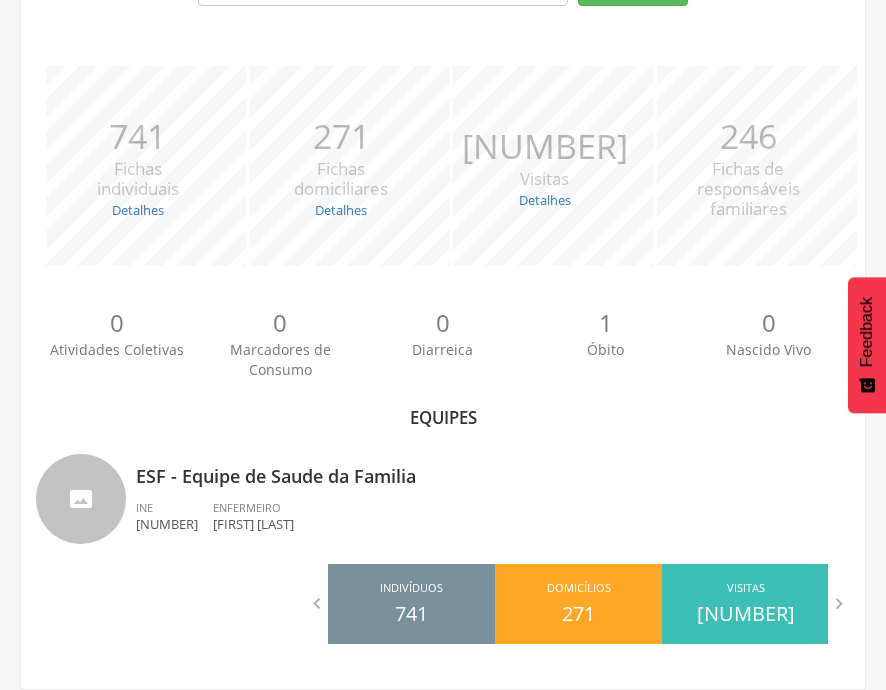 scroll, scrollTop: 0, scrollLeft: 0, axis: both 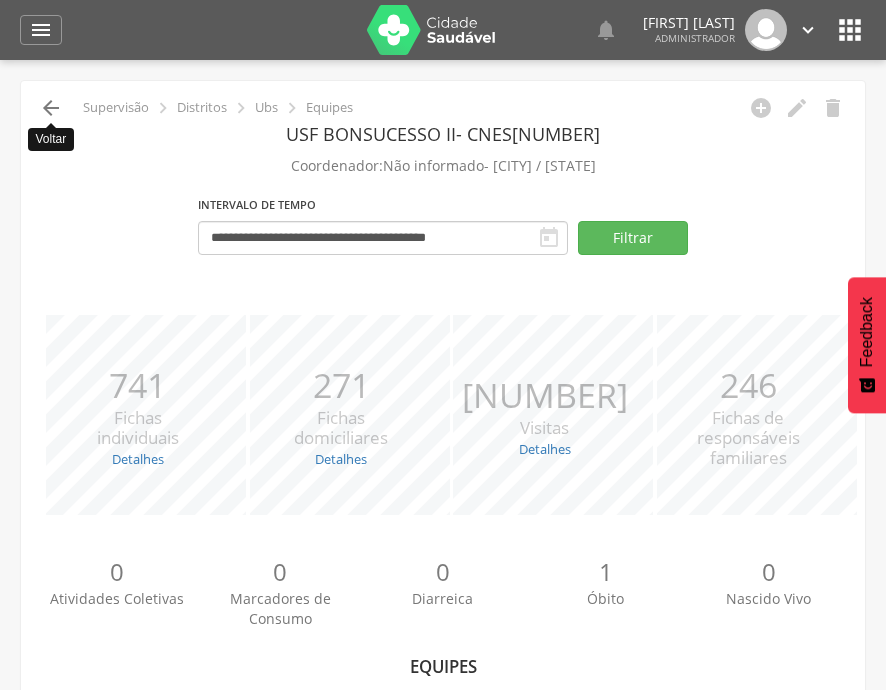 click on "" at bounding box center (51, 108) 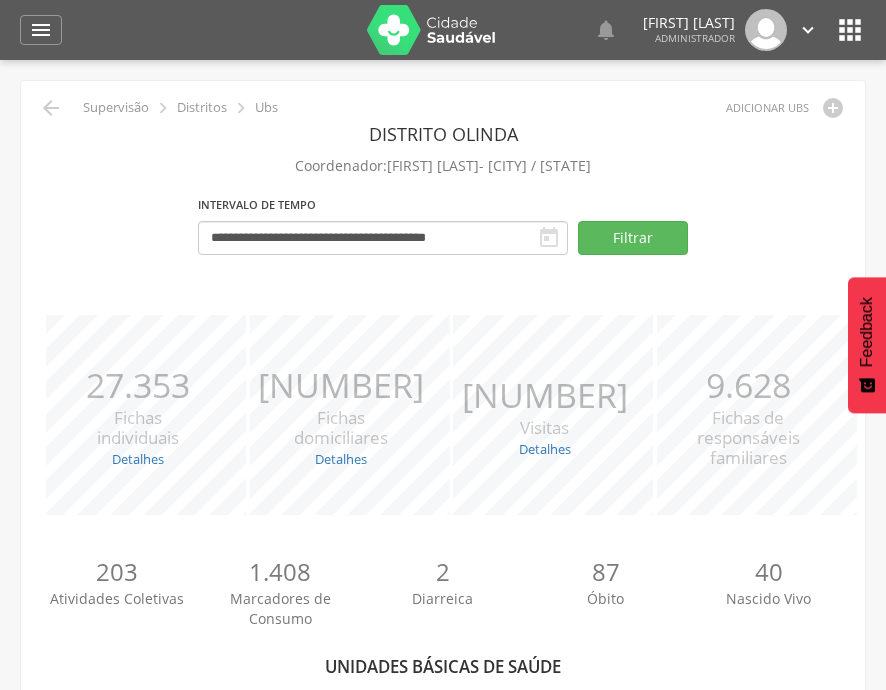 scroll, scrollTop: 4868, scrollLeft: 0, axis: vertical 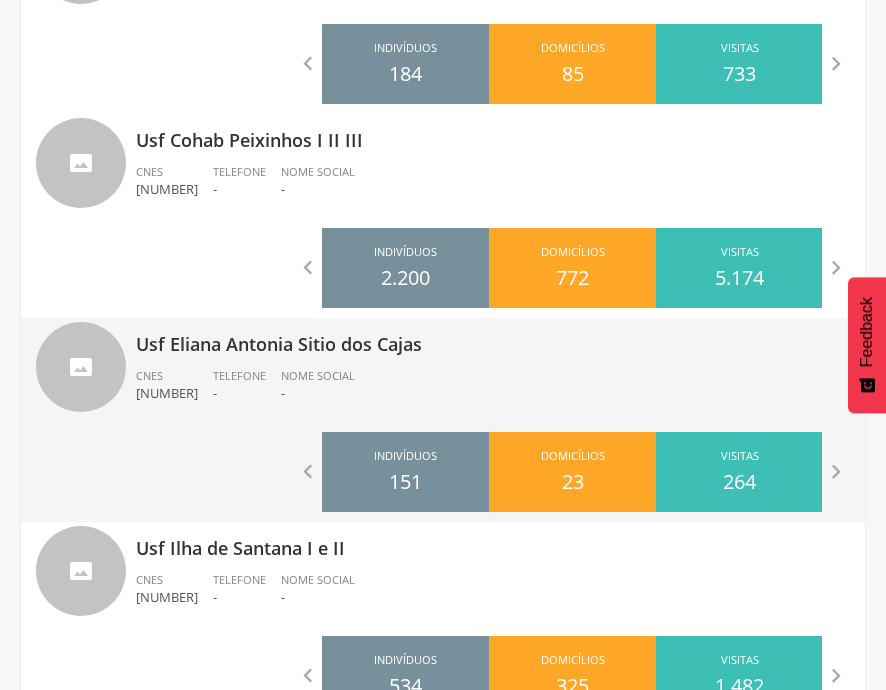 click on "Usf Eliana Antonia Sitio dos Cajas" at bounding box center [493, 338] 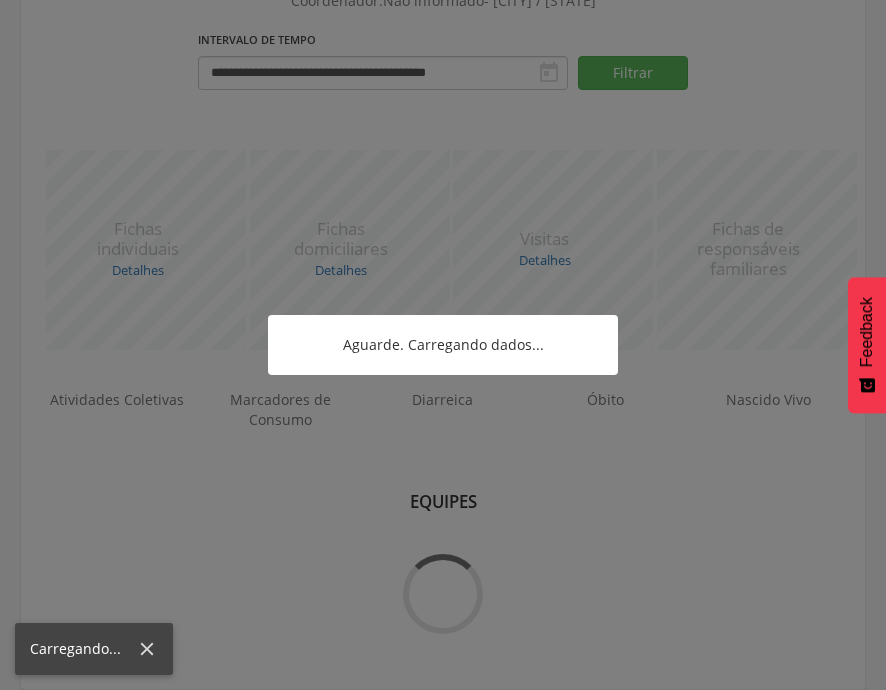 scroll, scrollTop: 249, scrollLeft: 0, axis: vertical 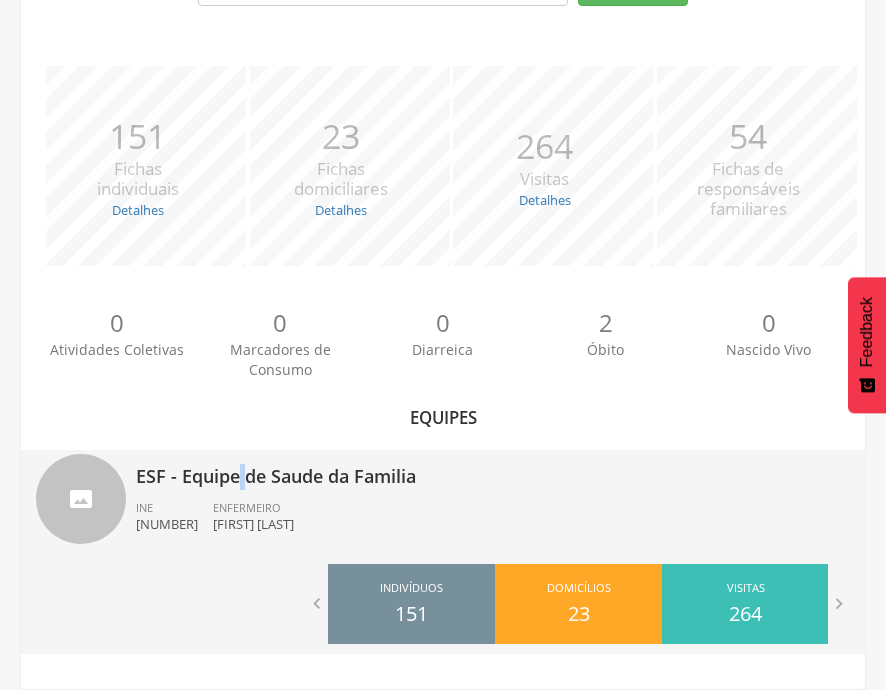 click on "ESF - Equipe de Saude da Familia" at bounding box center (493, 470) 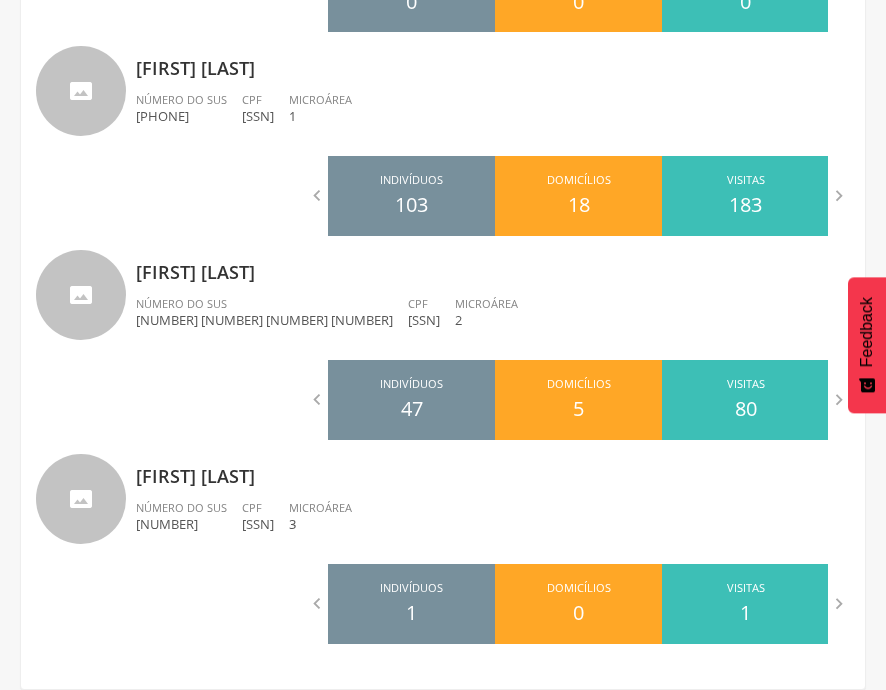 scroll, scrollTop: 285, scrollLeft: 0, axis: vertical 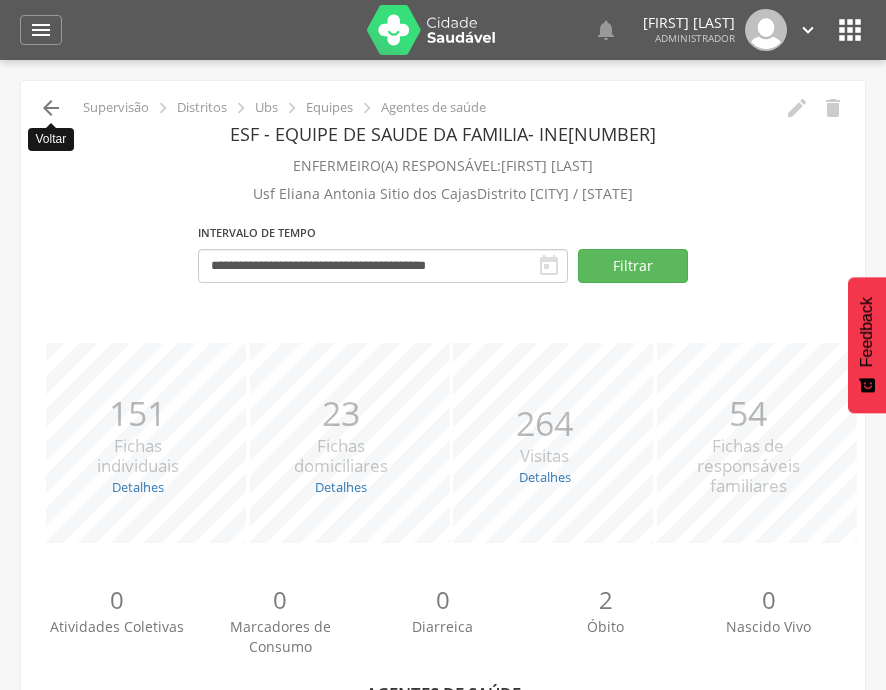 click on "" at bounding box center [51, 108] 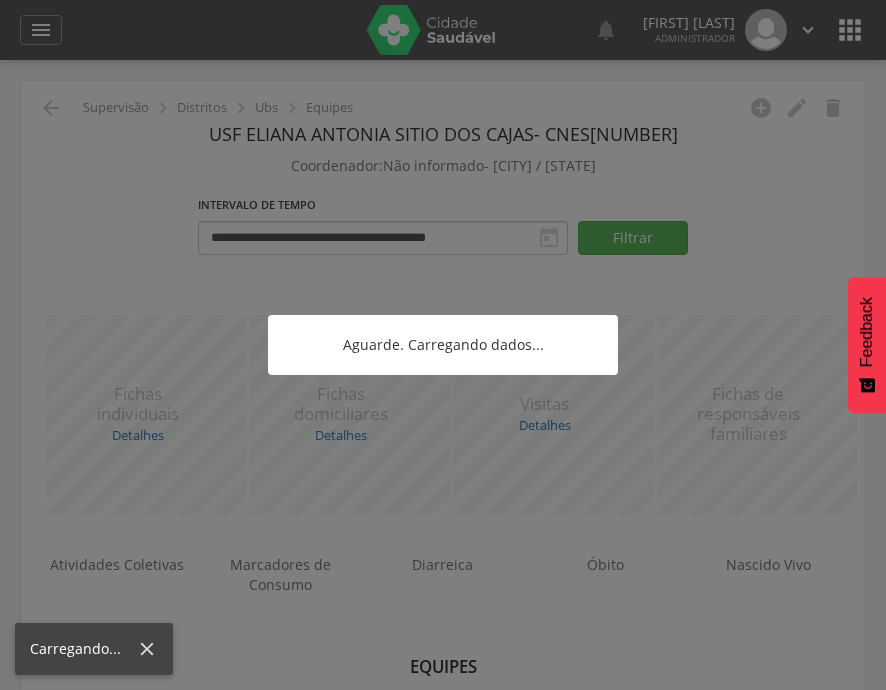 scroll, scrollTop: 60, scrollLeft: 0, axis: vertical 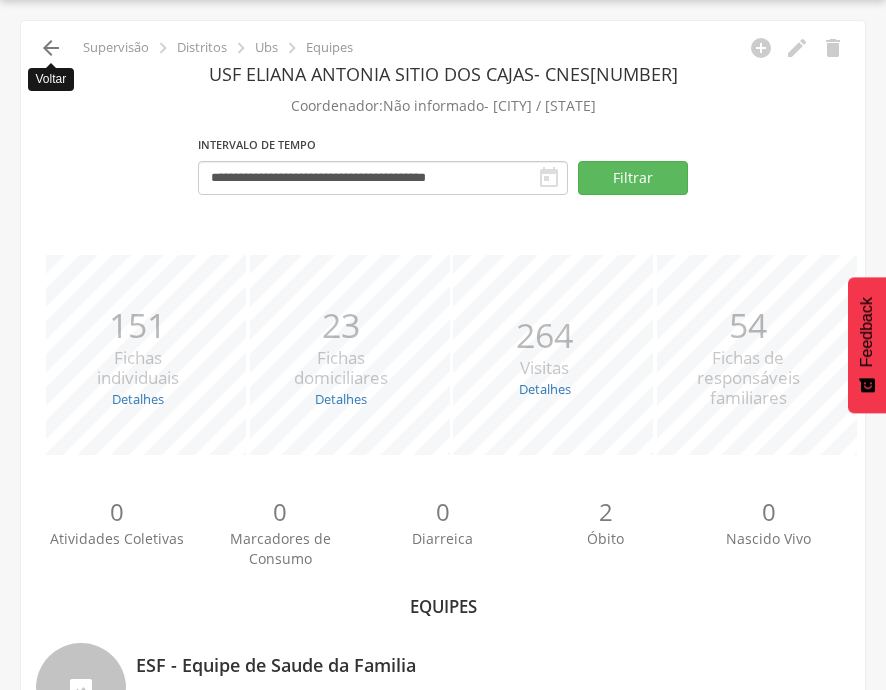 click on "" at bounding box center (51, 48) 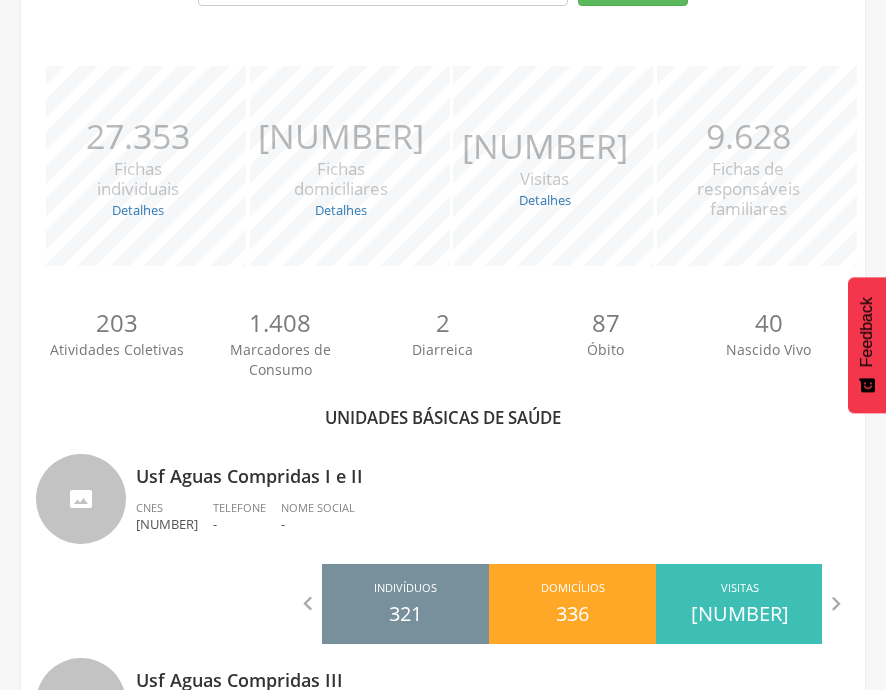scroll, scrollTop: 6907, scrollLeft: 0, axis: vertical 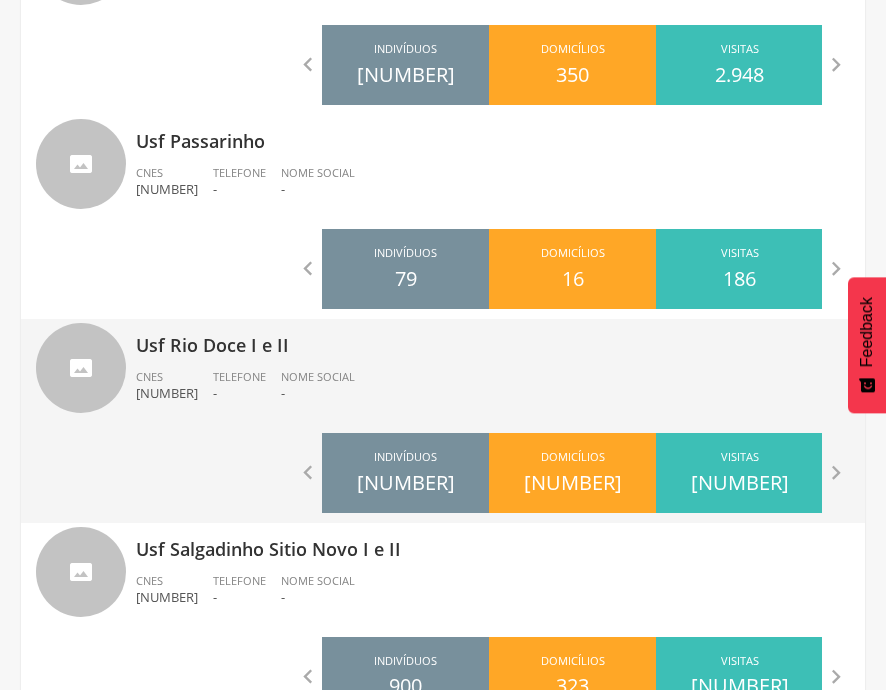 click on "Usf Rio Doce I e II" at bounding box center (493, 339) 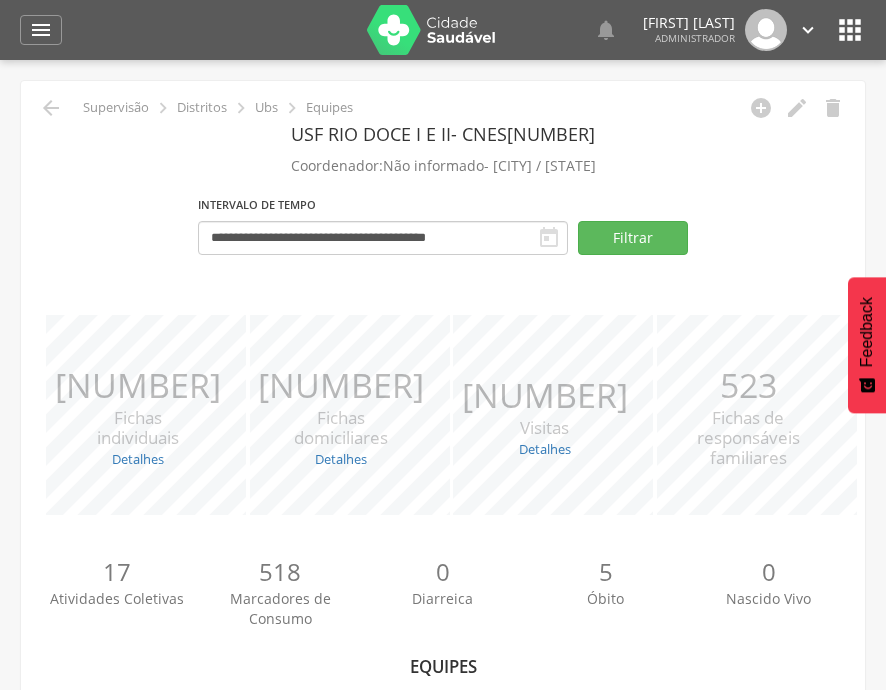 scroll, scrollTop: 604, scrollLeft: 0, axis: vertical 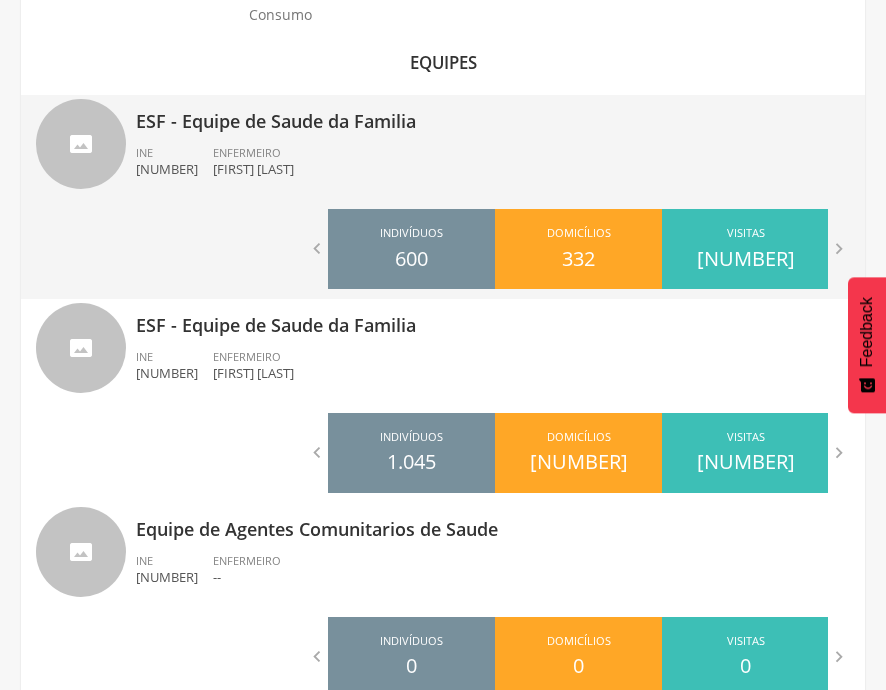 click on "ESF - Equipe de Saude da Familia" at bounding box center (493, 115) 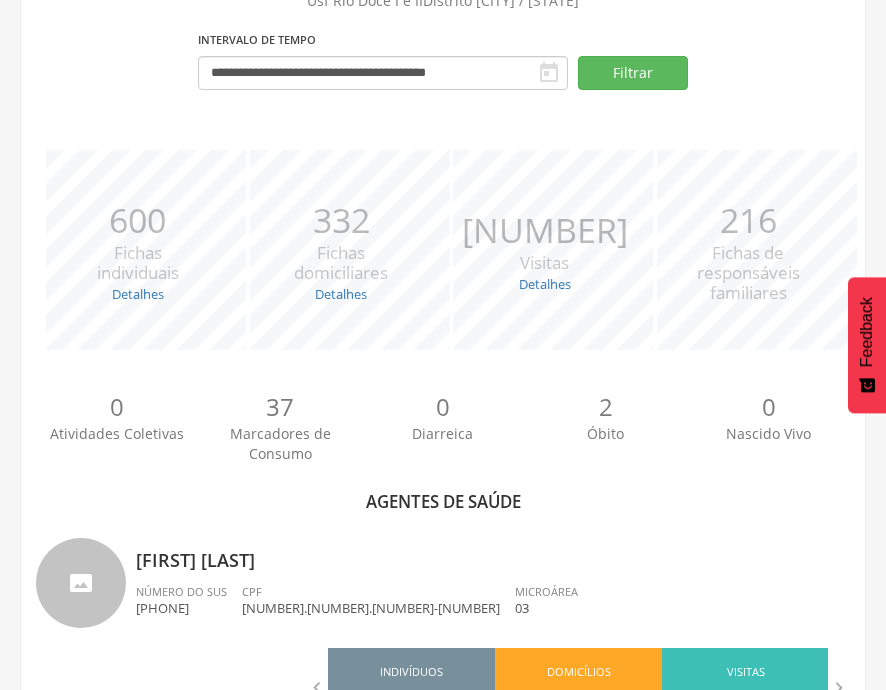 scroll, scrollTop: 604, scrollLeft: 0, axis: vertical 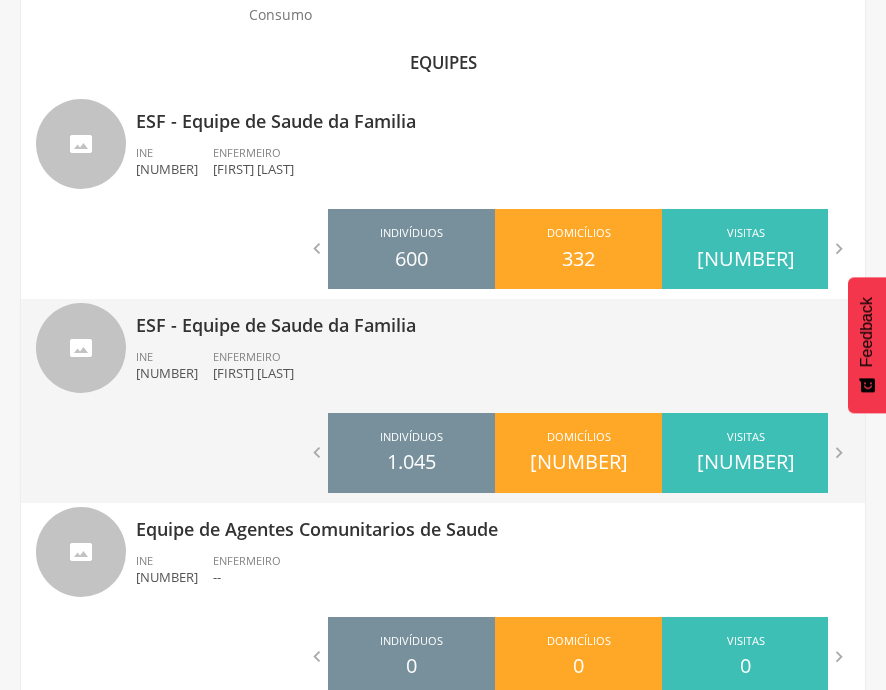 click on "ESF - Equipe de Saude da Familia" at bounding box center [493, 319] 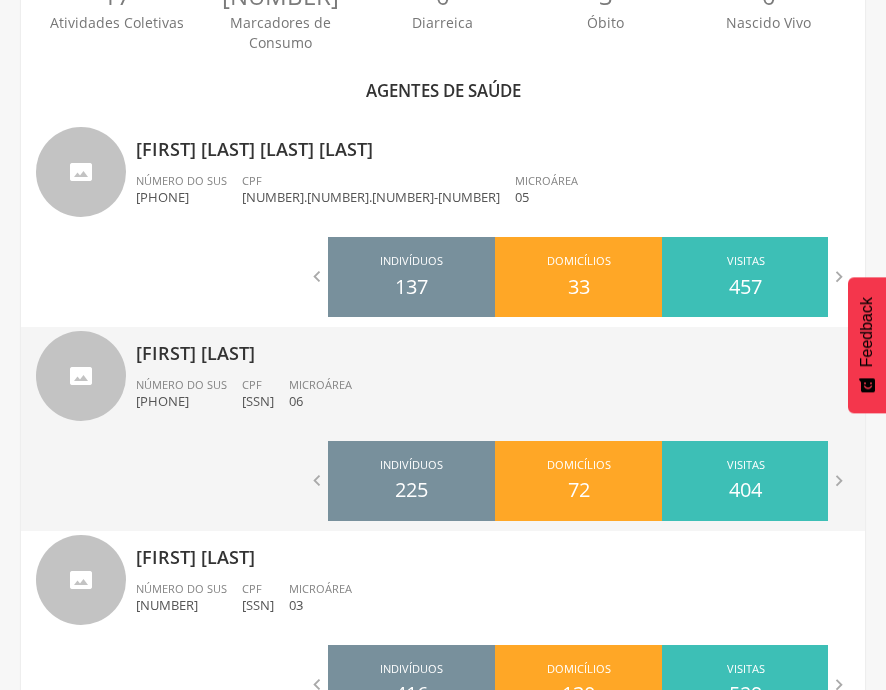 scroll, scrollTop: 1208, scrollLeft: 0, axis: vertical 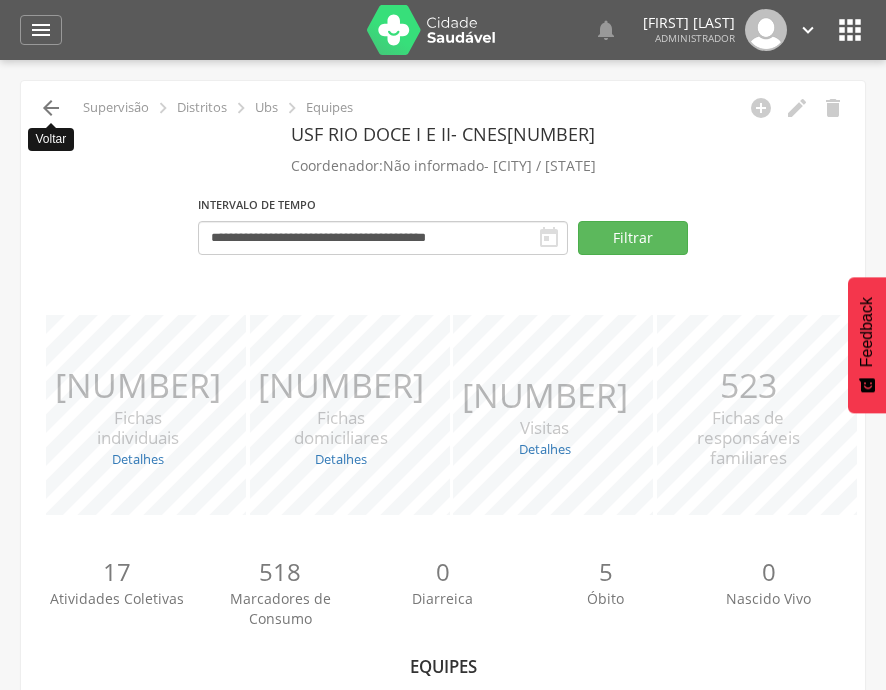 click on "" at bounding box center (51, 108) 